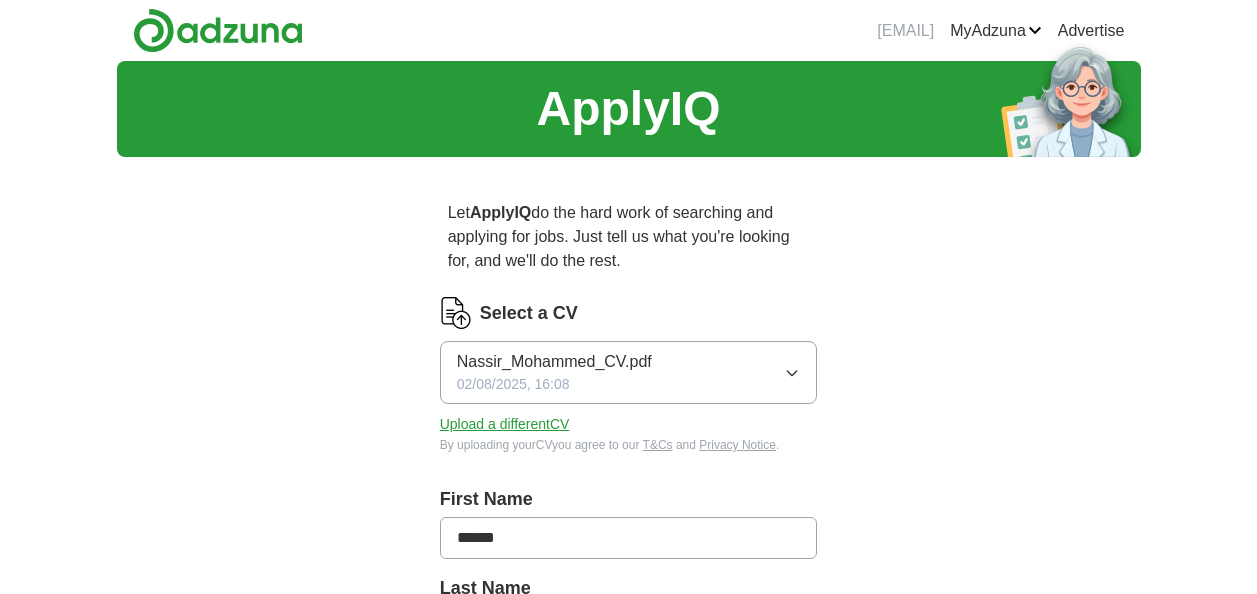 scroll, scrollTop: 0, scrollLeft: 0, axis: both 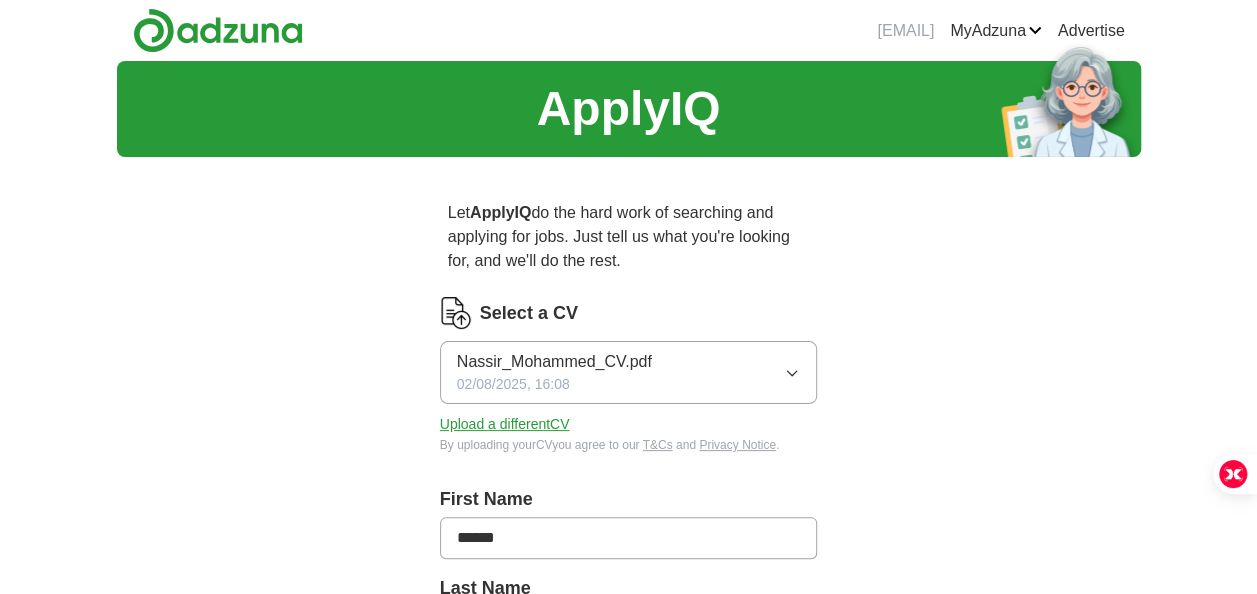click on "Nassir_Mohammed_CV.pdf 13/07/2025, 17:58" at bounding box center [629, 372] 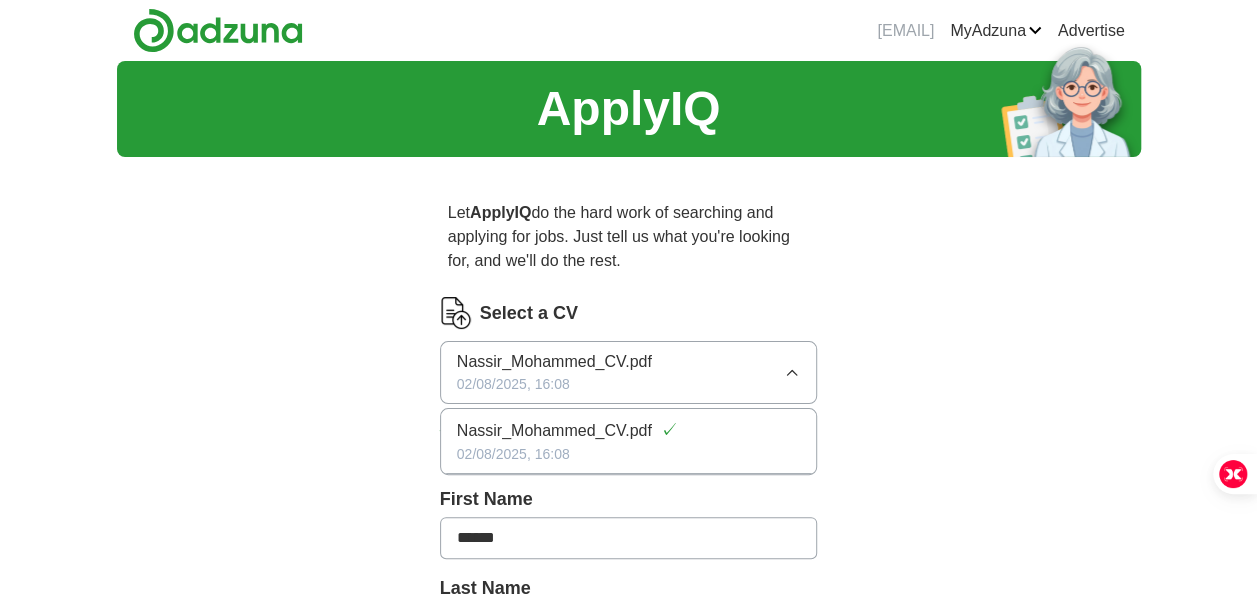 click on "ApplyIQ Let  ApplyIQ  do the hard work of searching and applying for jobs. Just tell us what you're looking for, and we'll do the rest. Select a CV Nassir_Mohammed_CV.pdf 13/07/2025, 17:58 Nassir_Mohammed_CV.pdf ✓ 13/07/2025, 17:58 Upload a different  CV By uploading your  CV  you agree to our   T&Cs   and   Privacy Notice . First Name ****** Last Name ******** What job are you looking for? Enter or select a minimum of 3 job titles (4-8 recommended) Where do you want to work? 25 mile radius What's your minimum salary? No minimum salary set £ 20 k £ 100 k+ Start applying for jobs By registering, you consent to us applying to suitable jobs for you" at bounding box center (629, 755) 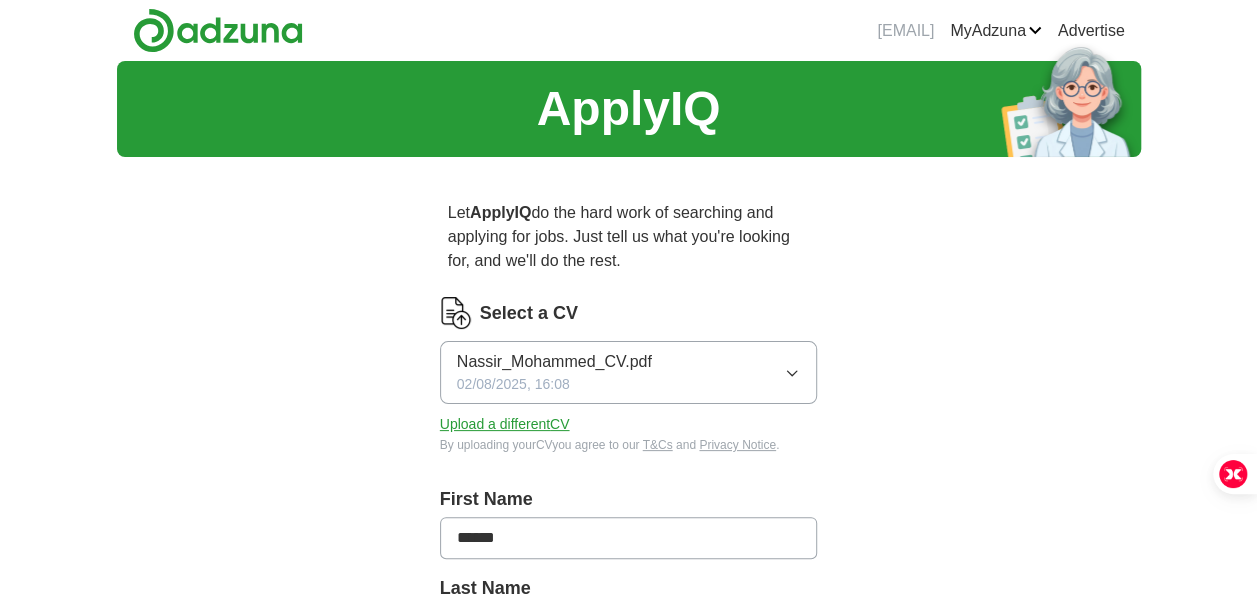 click on "Upload a different  CV" at bounding box center (505, 424) 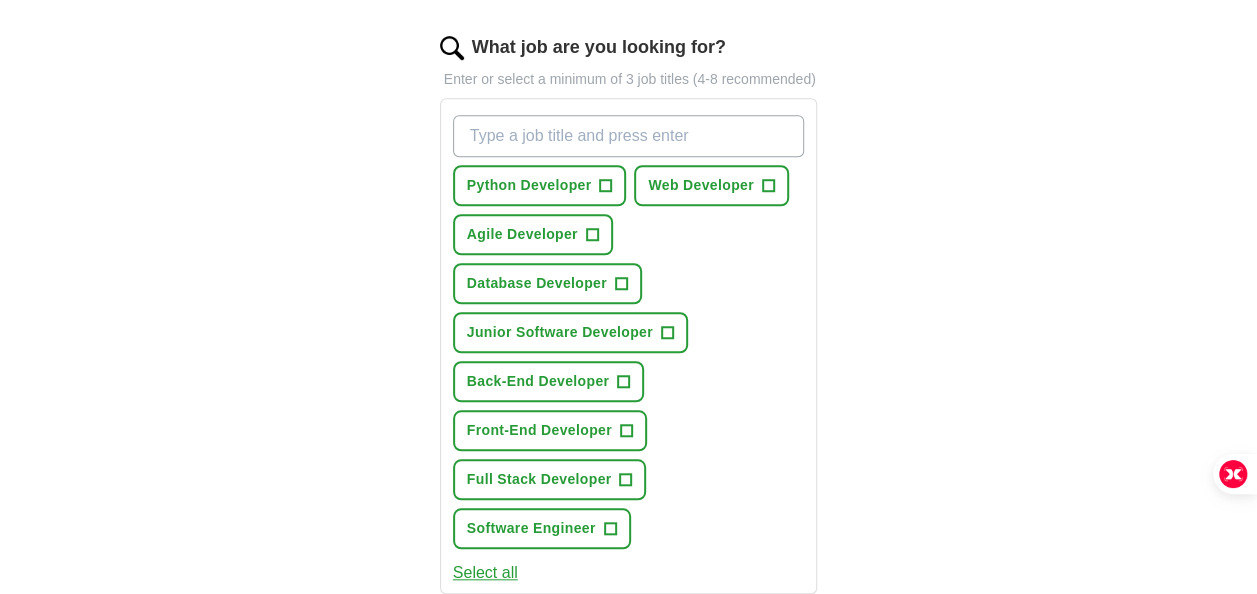 scroll, scrollTop: 674, scrollLeft: 0, axis: vertical 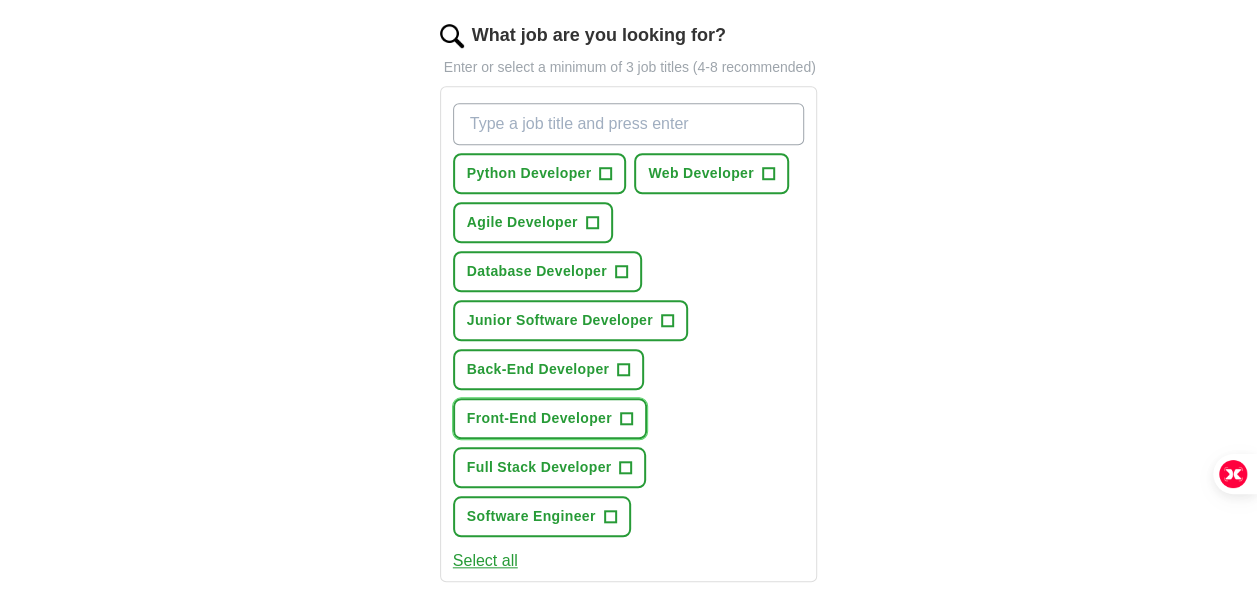 click on "+" at bounding box center (626, 419) 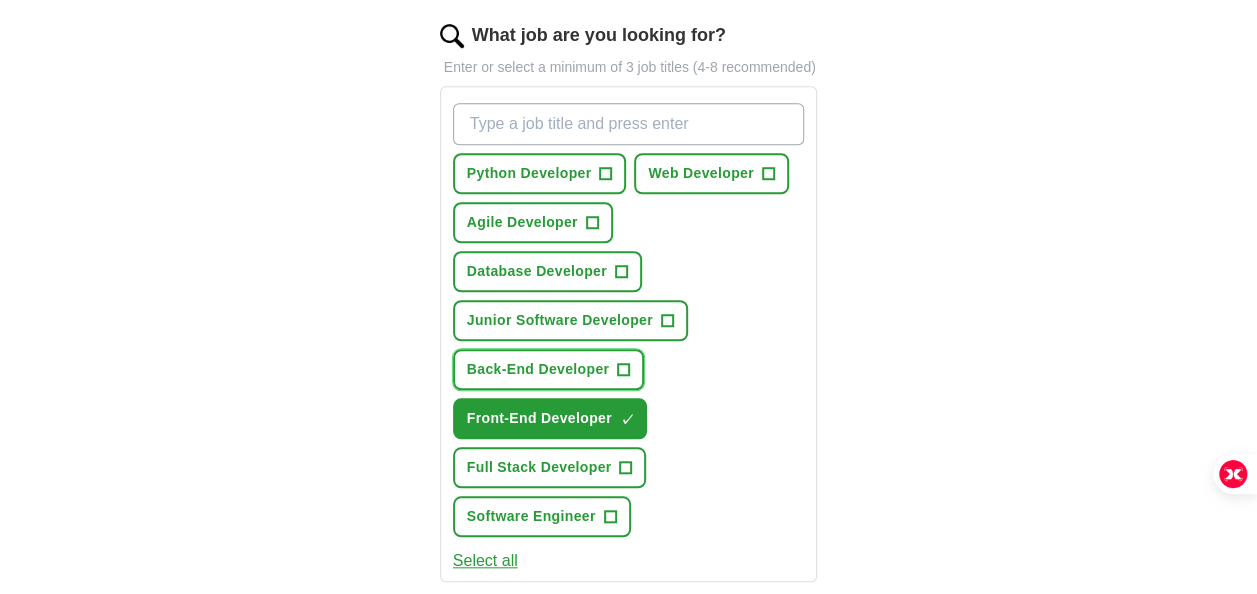 click on "+" at bounding box center [624, 370] 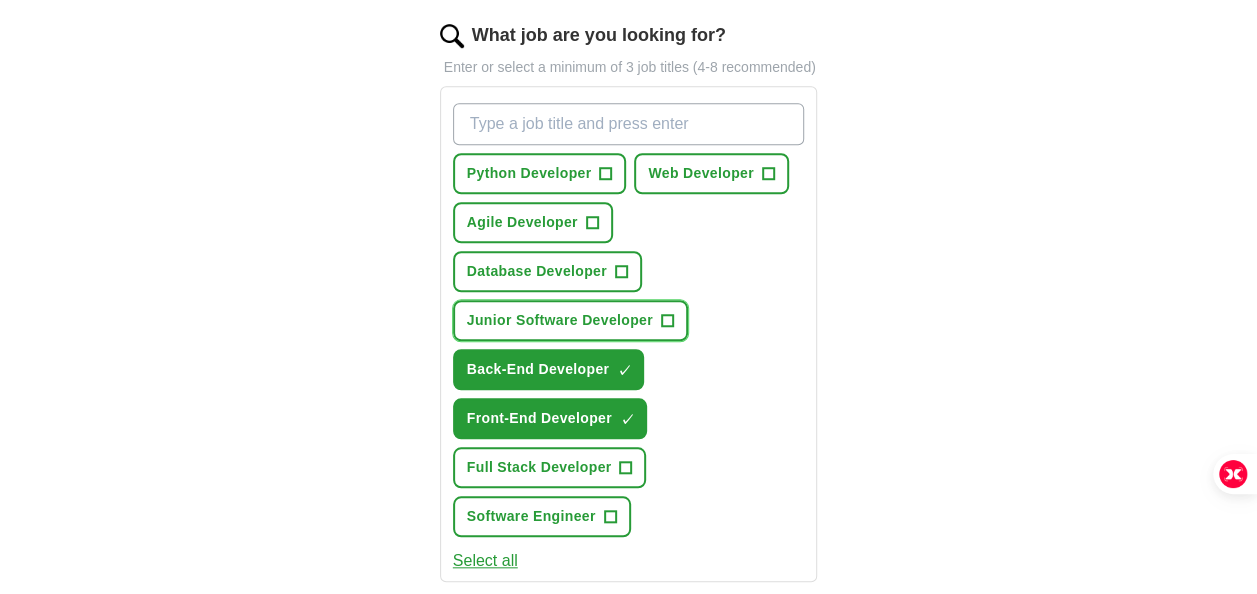 click on "+" at bounding box center [667, 321] 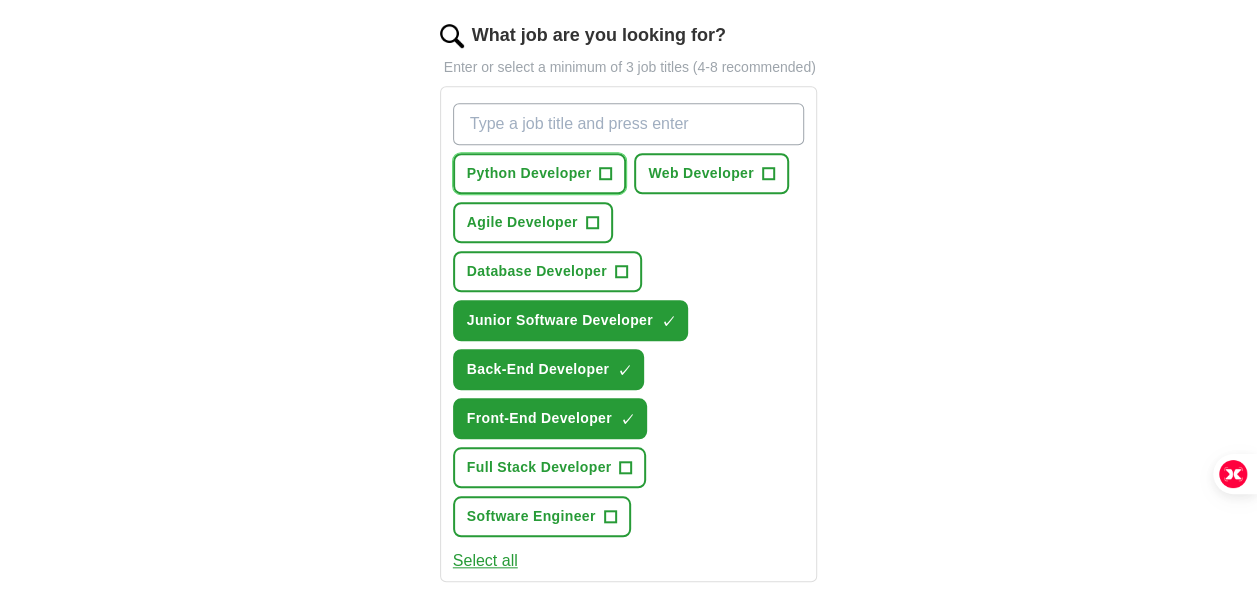 click on "+" at bounding box center [606, 174] 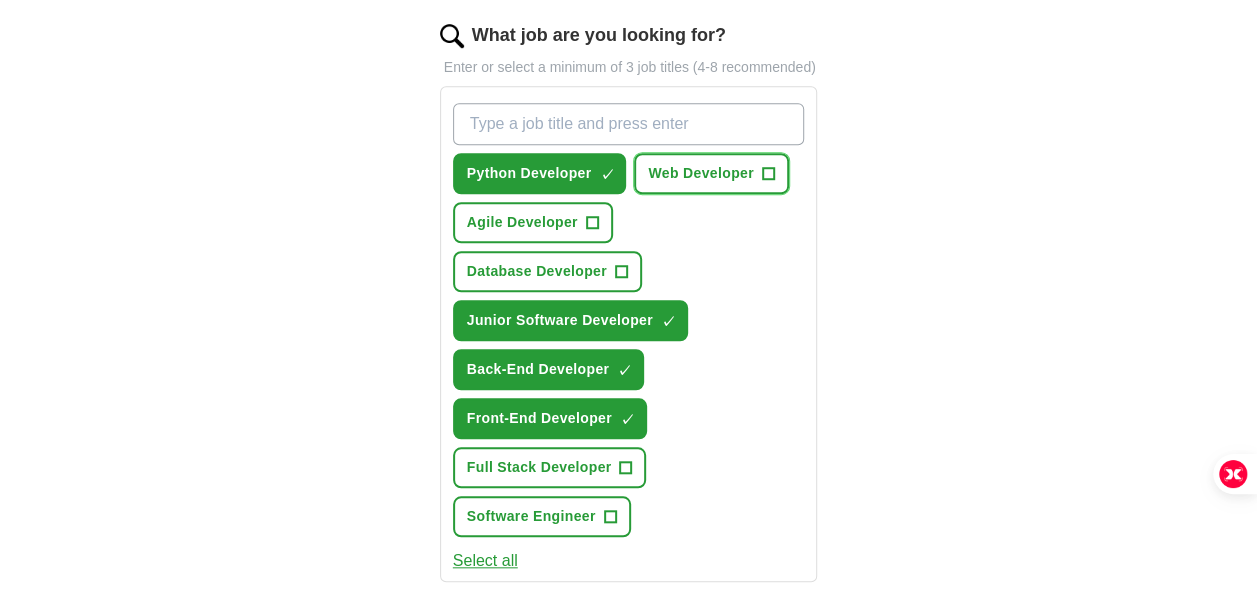 click on "Web Developer +" at bounding box center [711, 173] 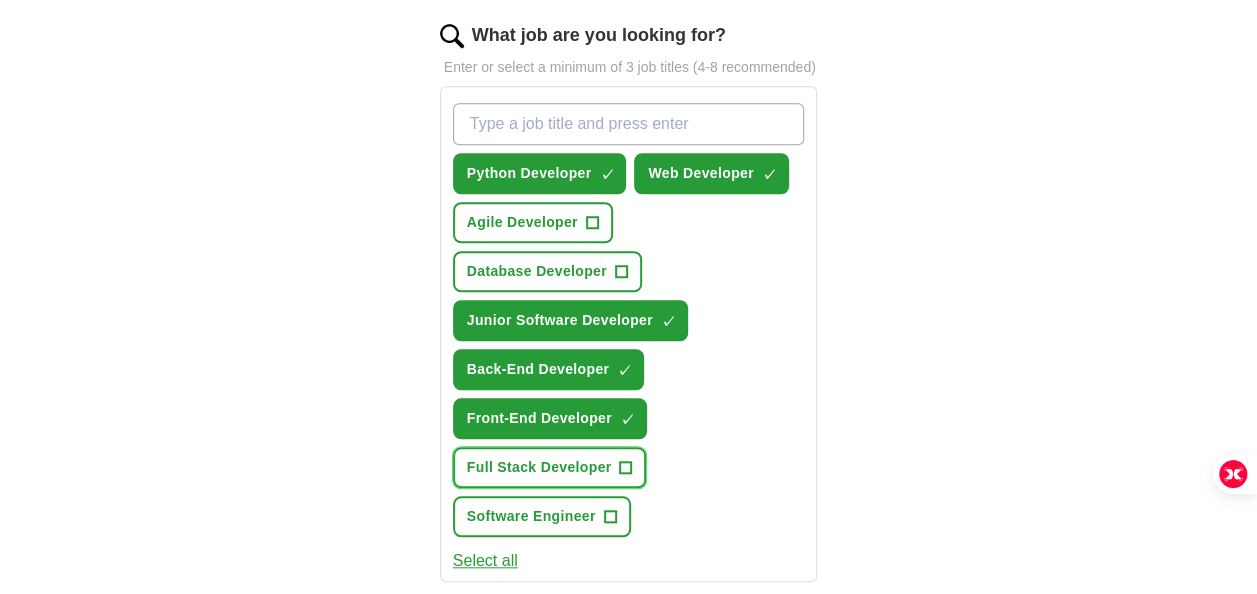 click on "+" at bounding box center (626, 468) 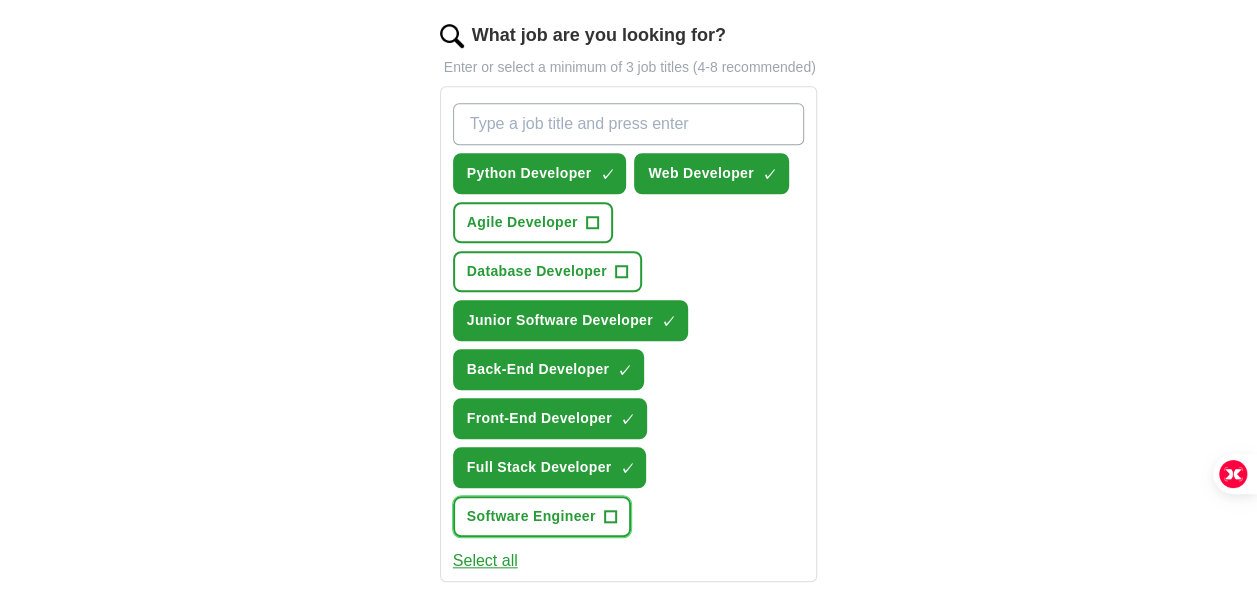 click on "+" at bounding box center [610, 517] 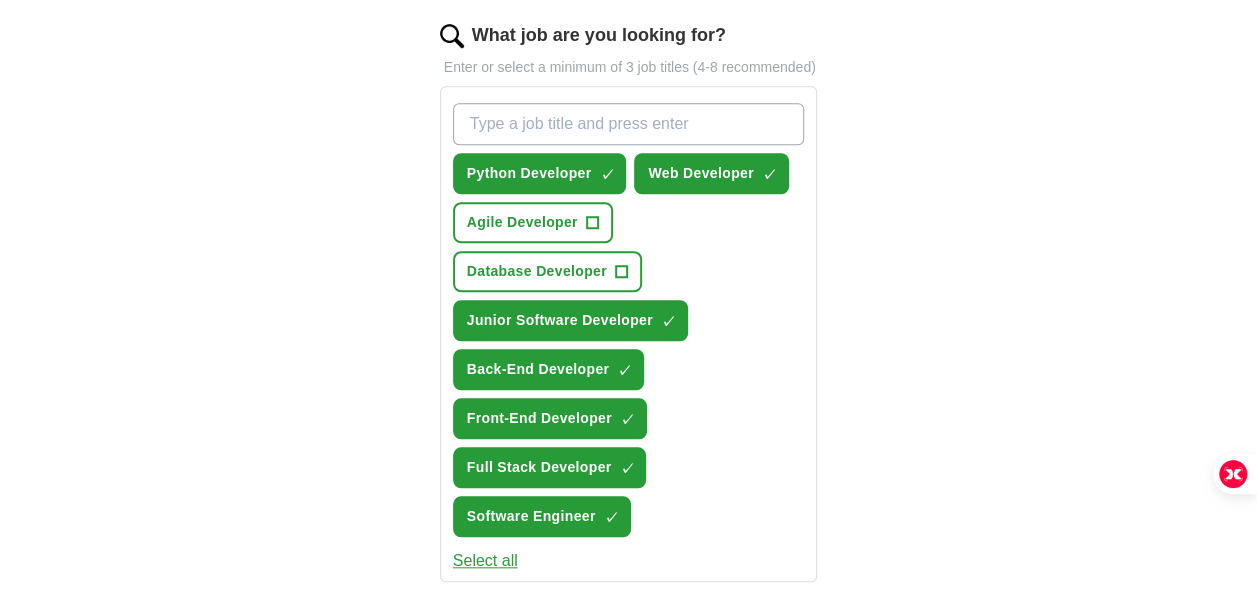 click on "ApplyIQ Let  ApplyIQ  do the hard work of searching and applying for jobs. Just tell us what you're looking for, and we'll do the rest. Select a CV SoftwareEngineerCV.pdf 02/08/2025, 16:08 Upload a different  CV By uploading your  CV  you agree to our   T&Cs   and   Privacy Notice . First Name ****** Last Name ******** What job are you looking for? Enter or select a minimum of 3 job titles (4-8 recommended) Python Developer ✓ × Web Developer ✓ × Agile Developer + Database Developer + Junior Software Developer ✓ × Back-End Developer ✓ × Front-End Developer ✓ × Full Stack Developer ✓ × Software Engineer ✓ × Select all Where do you want to work? 25 mile radius What's your minimum salary? No minimum salary set £ 20 k £ 100 k+ Start applying for jobs By registering, you consent to us applying to suitable jobs for you" at bounding box center (629, 251) 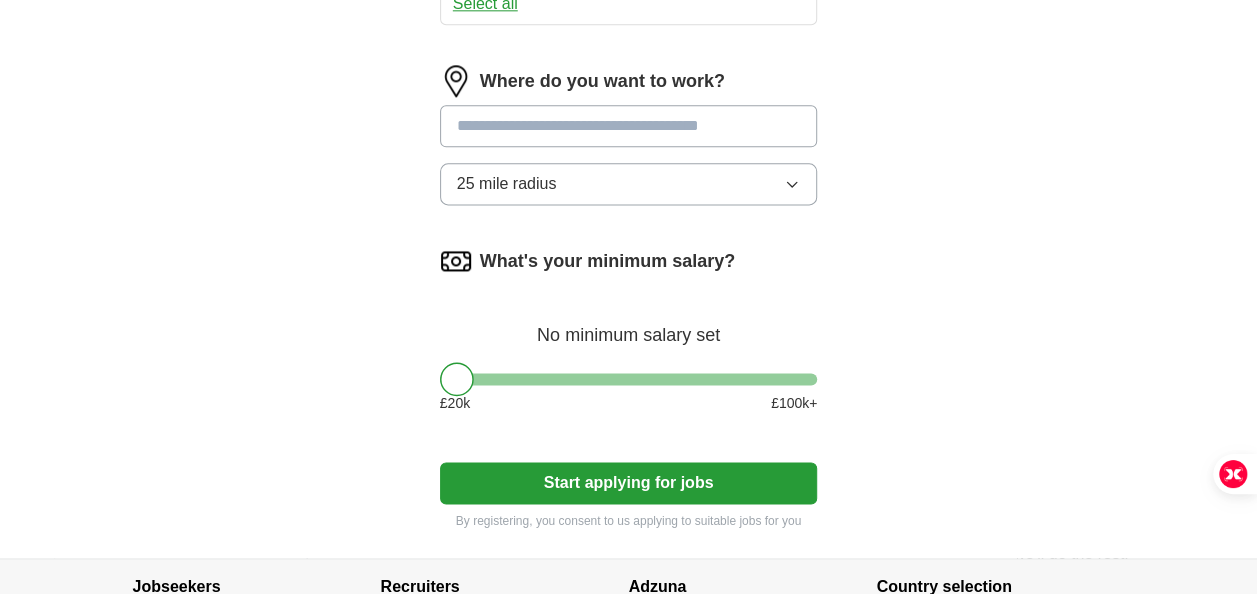 scroll, scrollTop: 1234, scrollLeft: 0, axis: vertical 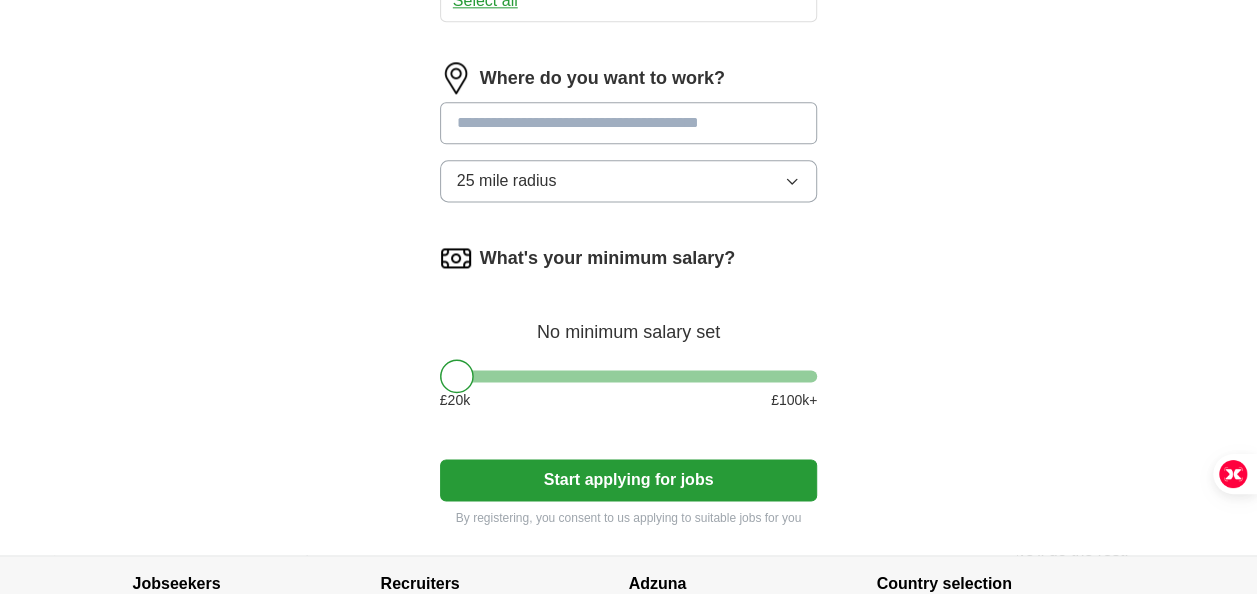 click at bounding box center [629, 123] 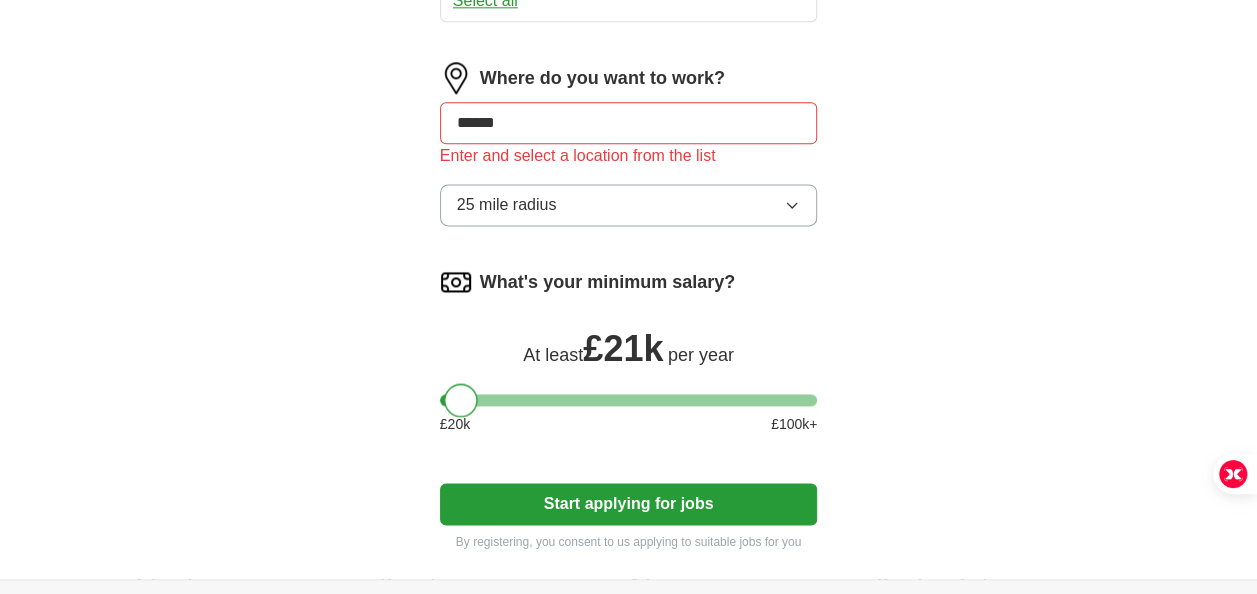 click at bounding box center [461, 400] 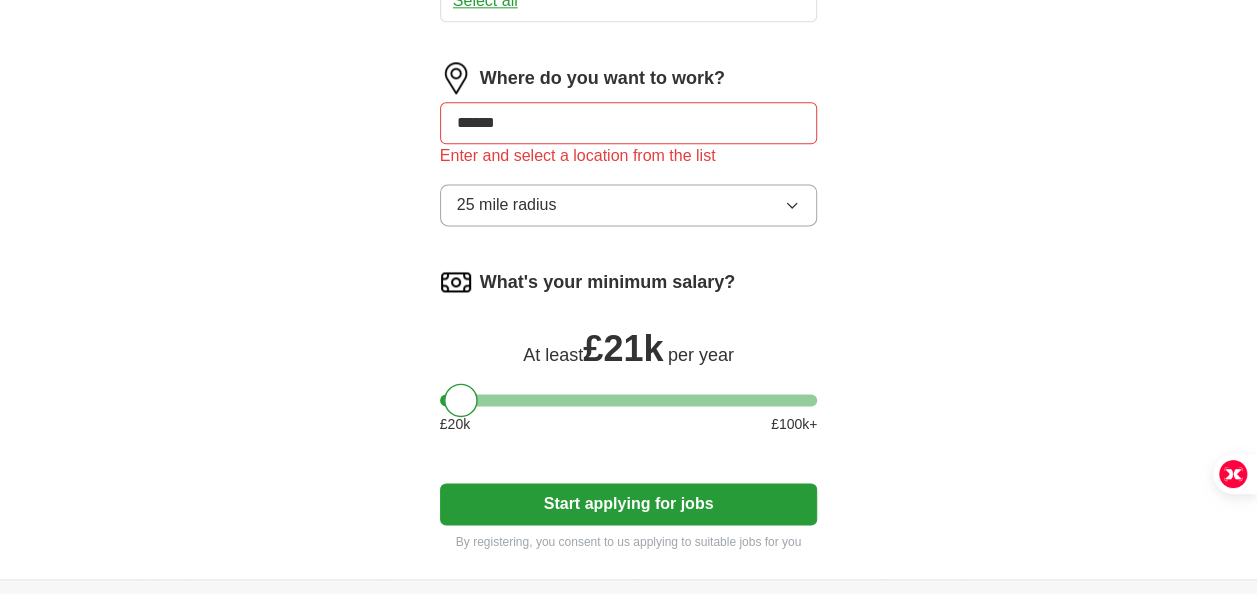 click on "Start applying for jobs" at bounding box center (629, 504) 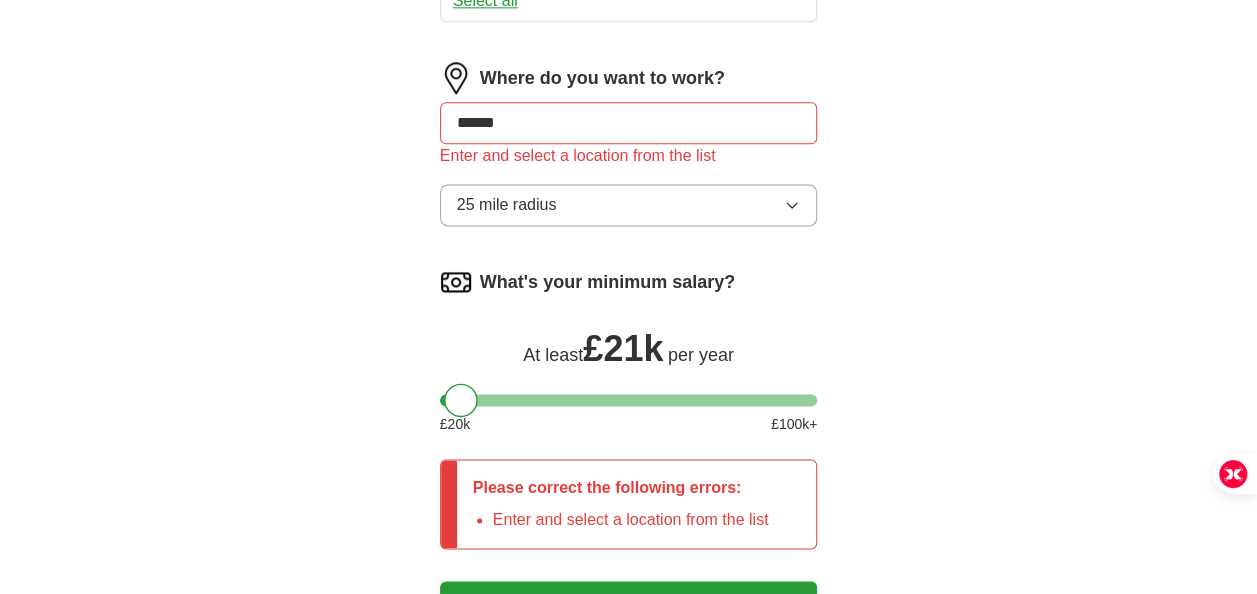 click on "25 mile radius" at bounding box center [629, 205] 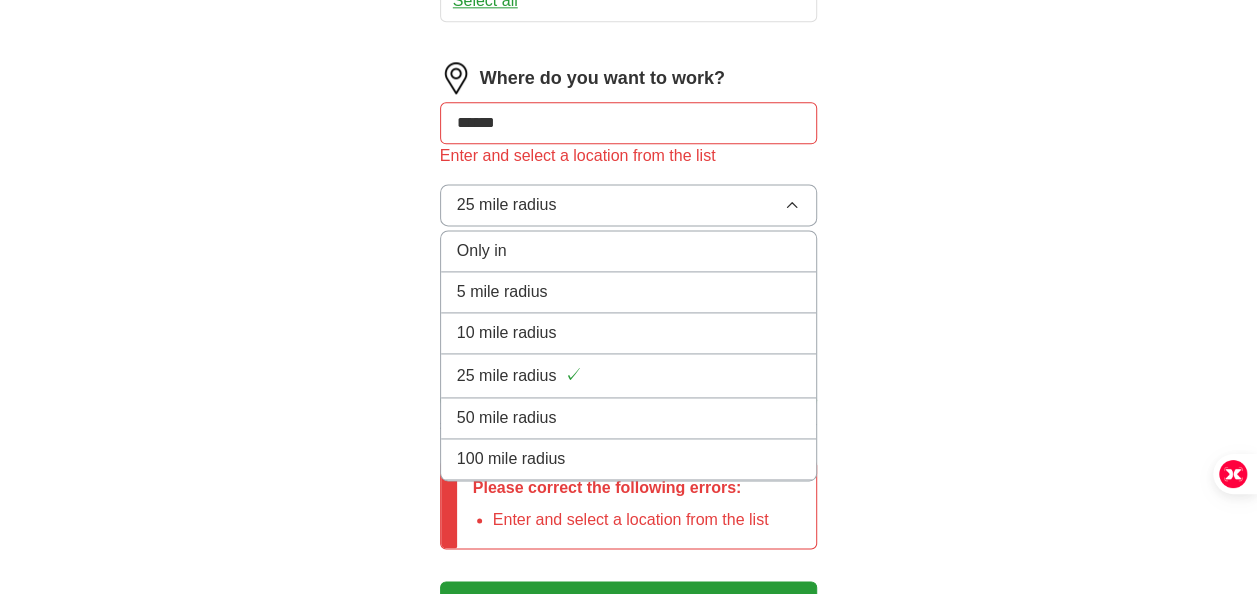 click on "25 mile radius ✓" at bounding box center [629, 375] 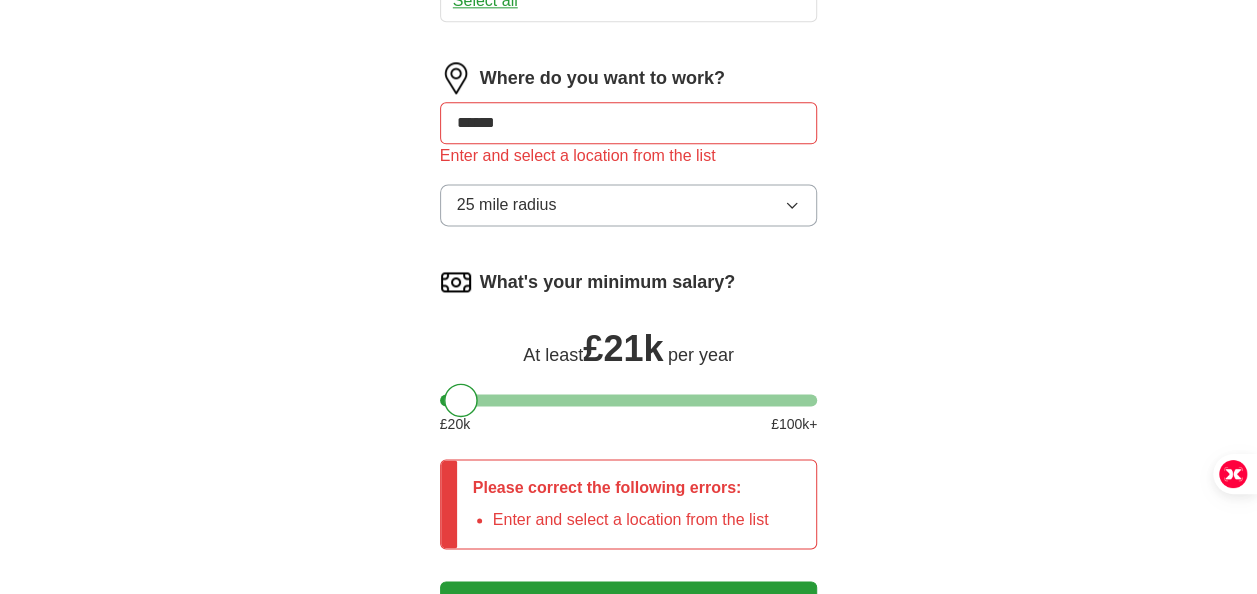 click on "Let  ApplyIQ  do the hard work of searching and applying for jobs. Just tell us what you're looking for, and we'll do the rest. Select a CV SoftwareEngineerCV.pdf 02/08/2025, 16:08 Upload a different  CV By uploading your  CV  you agree to our   T&Cs   and   Privacy Notice . First Name ****** Last Name ******** What job are you looking for? Enter or select a minimum of 3 job titles (4-8 recommended) Python Developer ✓ × Web Developer ✓ × Agile Developer + Database Developer + Junior Software Developer ✓ × Back-End Developer ✓ × Front-End Developer ✓ × Full Stack Developer ✓ × Software Engineer ✓ × Select all Where do you want to work? ****** Enter and select a location from the list 25 mile radius What's your minimum salary? At least  £ 21k   per year £ 20 k £ 100 k+ Please correct the following errors: Enter and select a location from the list Start applying for jobs By registering, you consent to us applying to suitable jobs for you" at bounding box center [629, -192] 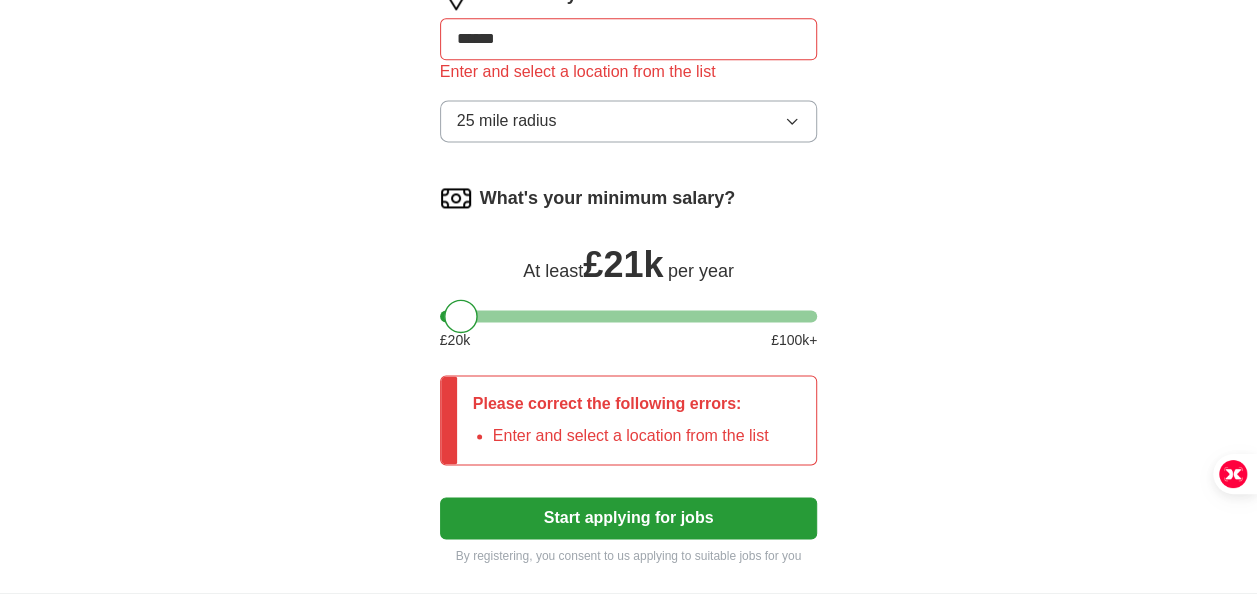 scroll, scrollTop: 1354, scrollLeft: 0, axis: vertical 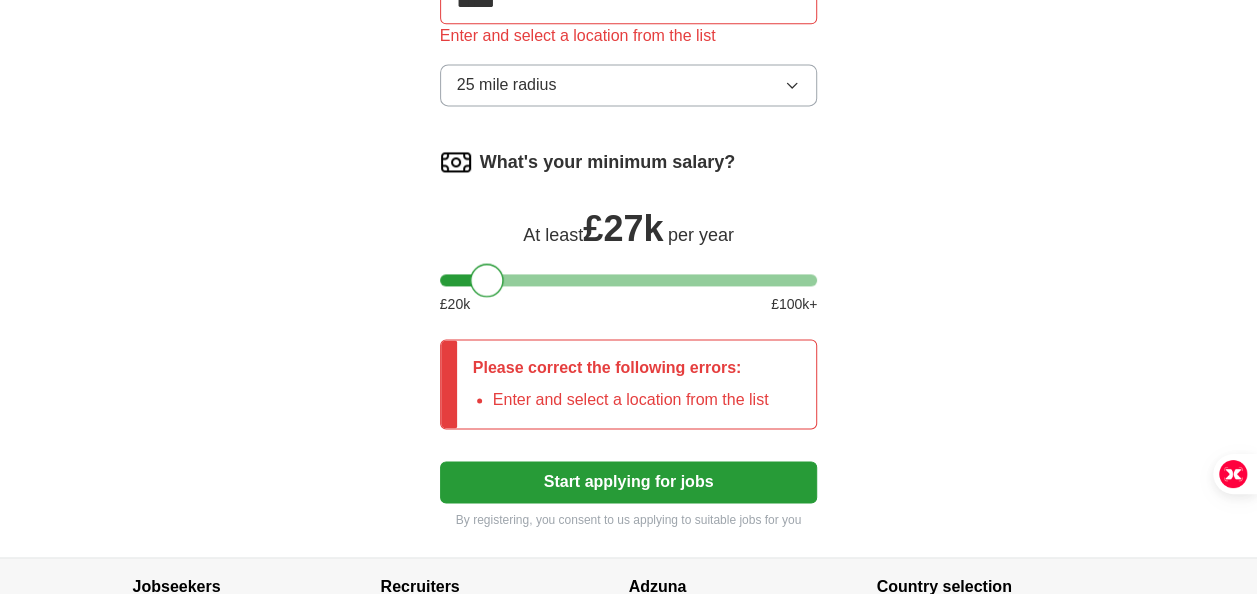 drag, startPoint x: 464, startPoint y: 279, endPoint x: 490, endPoint y: 277, distance: 26.076809 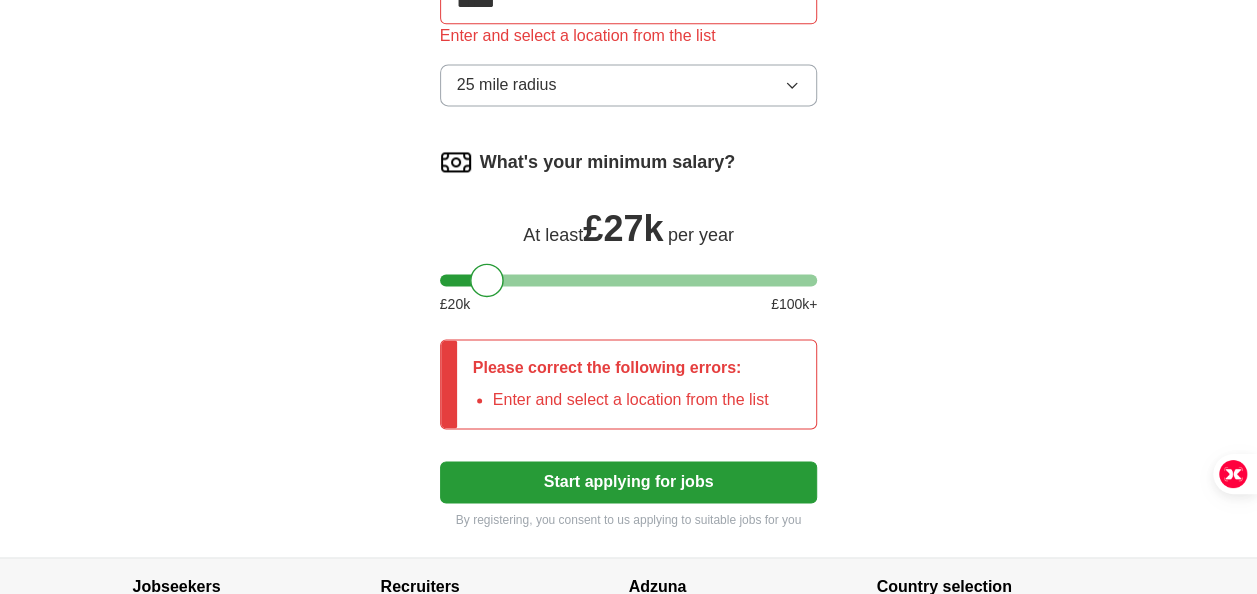 click on "£ 20 k £ 100 k+" at bounding box center [629, 304] 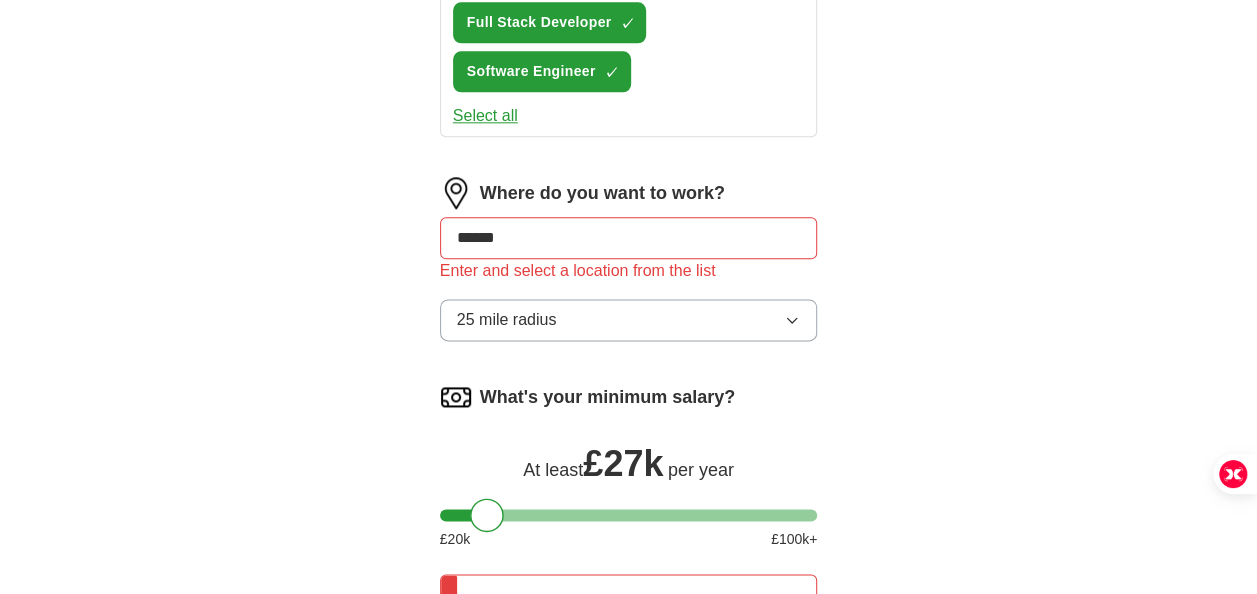 scroll, scrollTop: 1074, scrollLeft: 0, axis: vertical 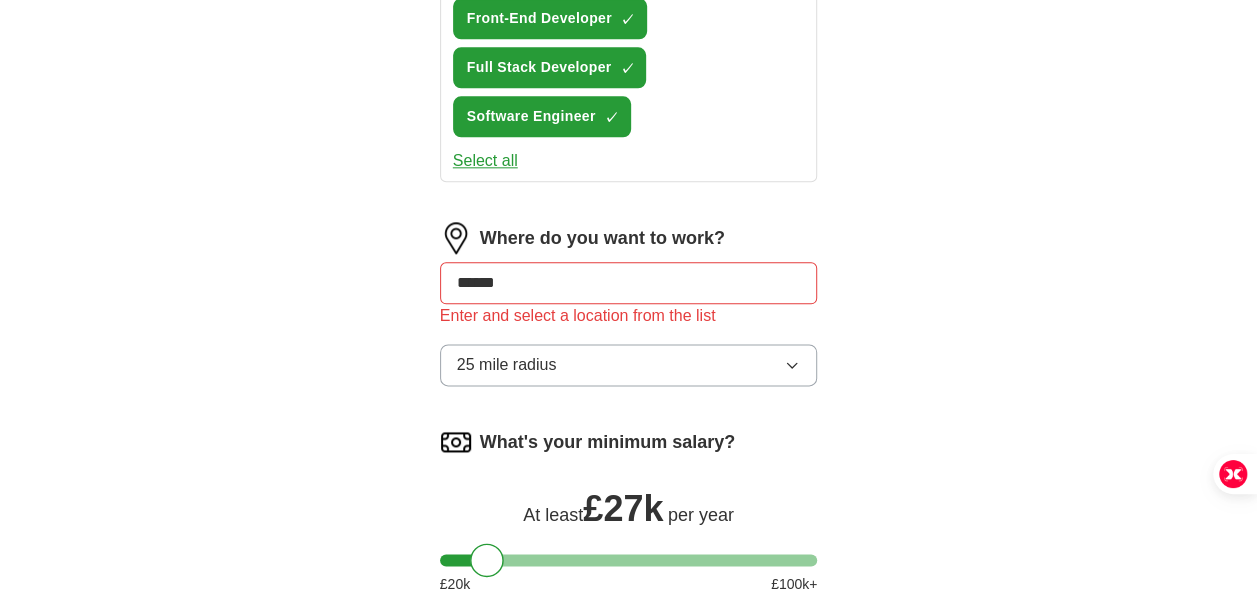 drag, startPoint x: 566, startPoint y: 286, endPoint x: 402, endPoint y: 291, distance: 164.0762 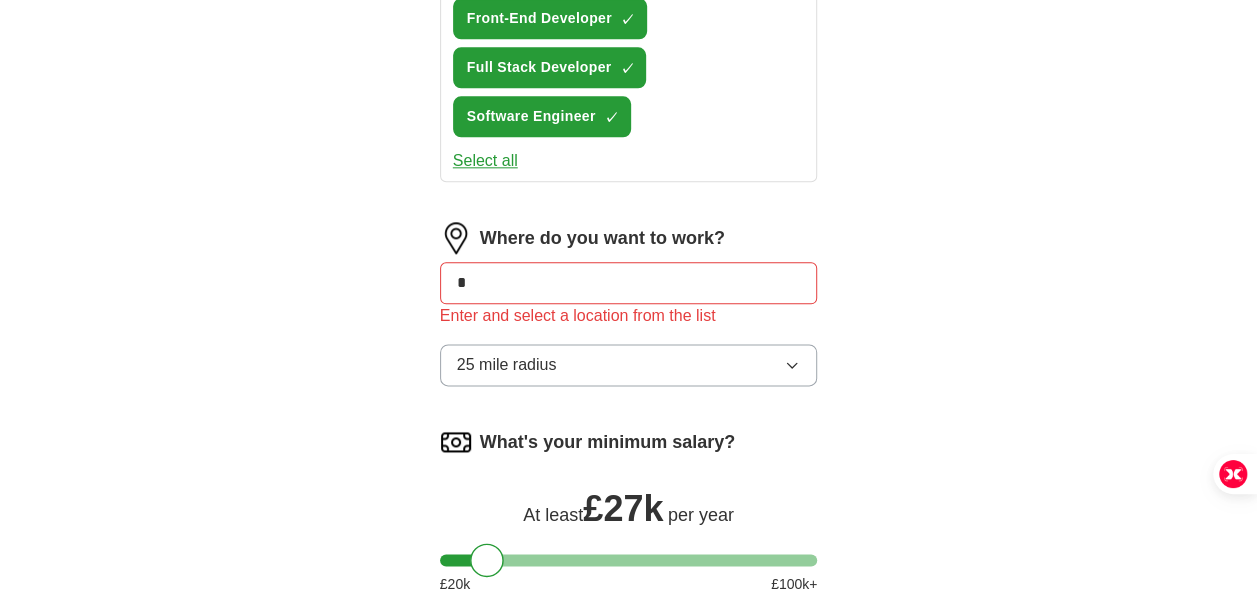 type on "*" 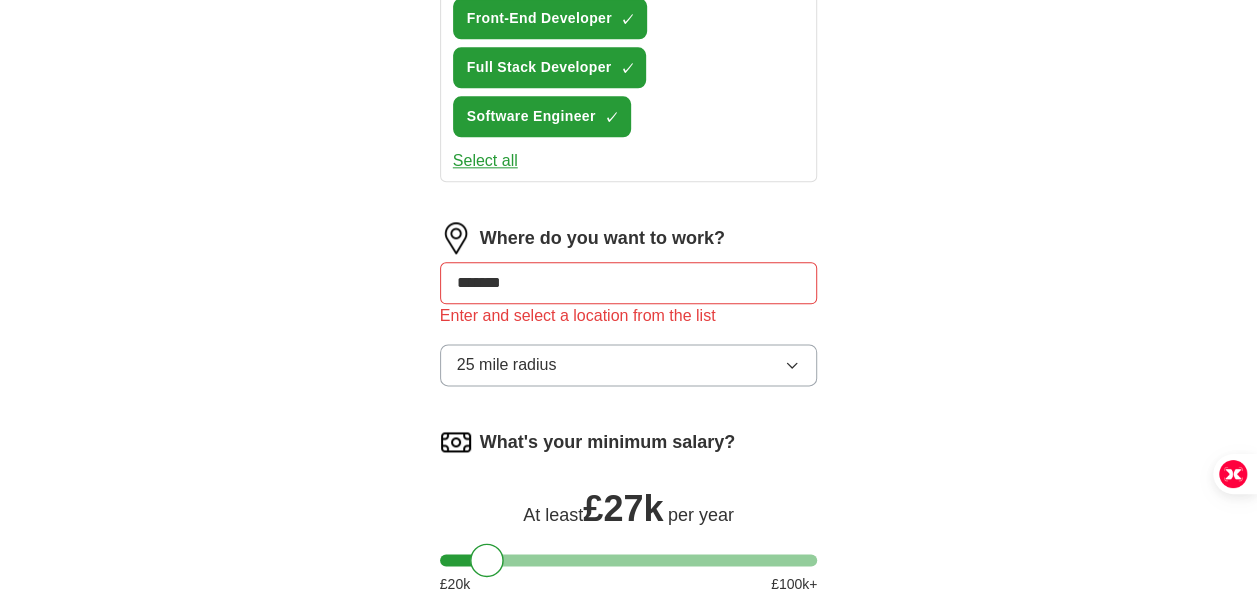 click on "Start applying for jobs" at bounding box center (629, 762) 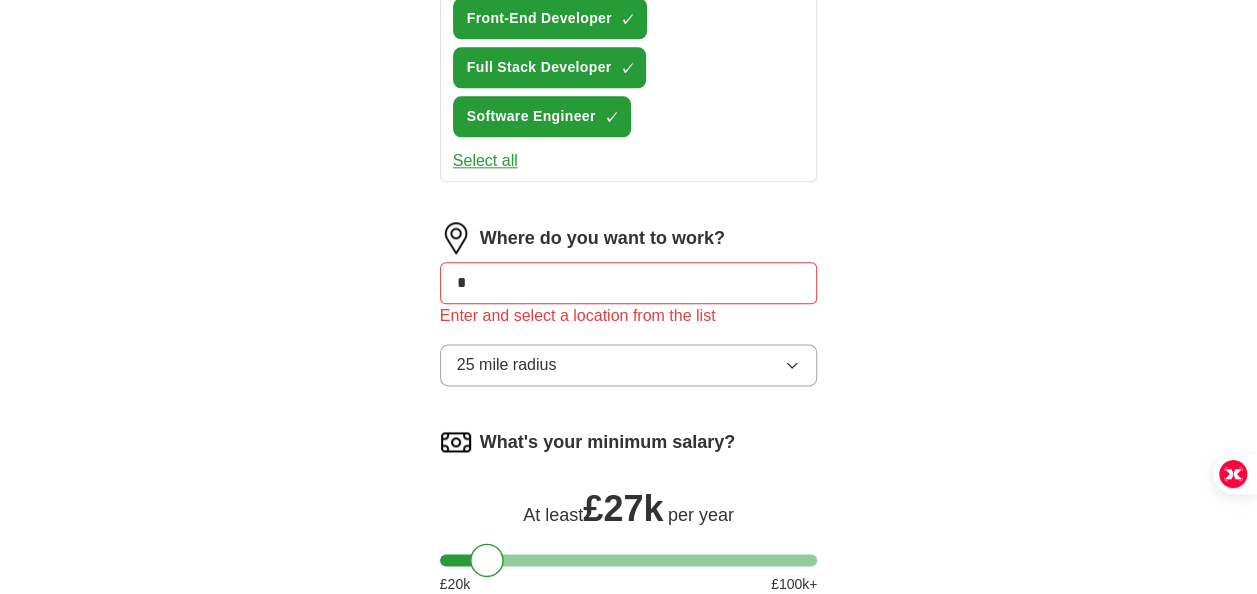 type on "*" 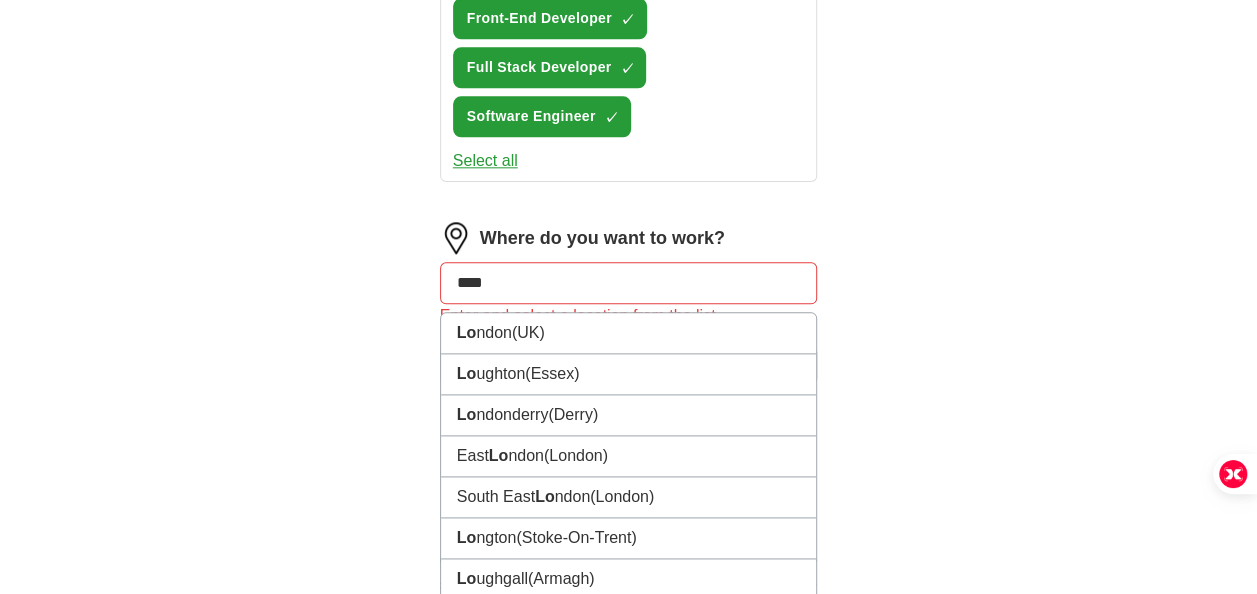 type on "*****" 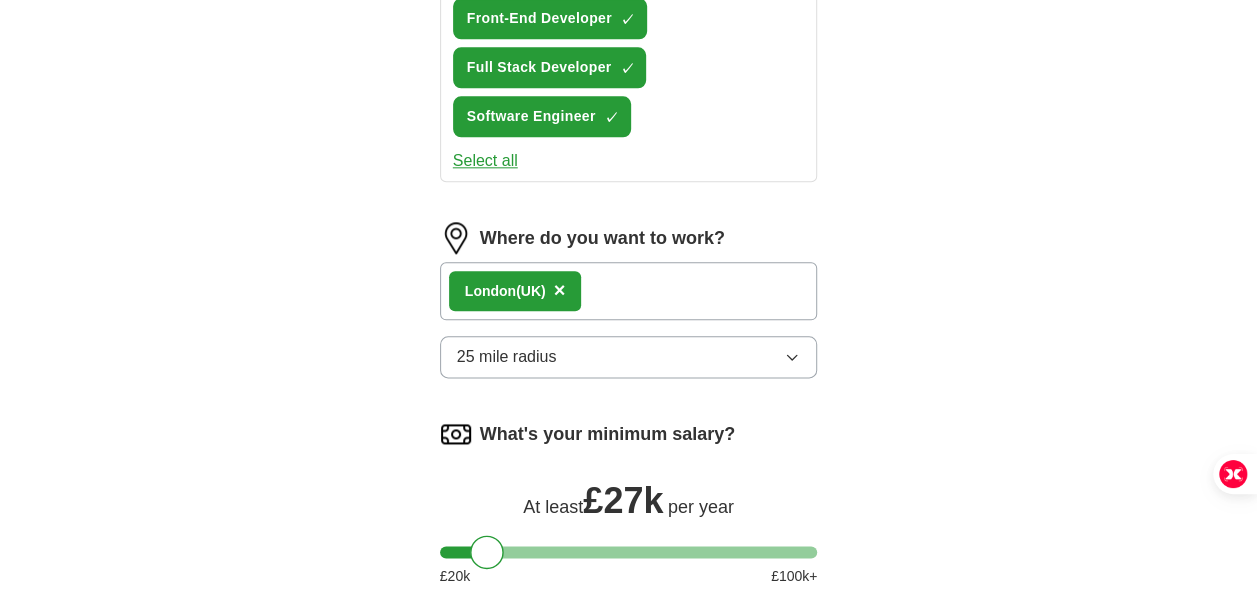 click on "Let  ApplyIQ  do the hard work of searching and applying for jobs. Just tell us what you're looking for, and we'll do the rest. Select a CV SoftwareEngineerCV.pdf 02/08/2025, 16:08 Upload a different  CV By uploading your  CV  you agree to our   T&Cs   and   Privacy Notice . First Name ****** Last Name ******** What job are you looking for? Enter or select a minimum of 3 job titles (4-8 recommended) Python Developer ✓ × Web Developer ✓ × Agile Developer + Database Developer + Junior Software Developer ✓ × Back-End Developer ✓ × Front-End Developer ✓ × Full Stack Developer ✓ × Software Engineer ✓ × Select all Where do you want to work? Londo n  (UK) × 25 mile radius What's your minimum salary? At least  £ 27k   per year £ 20 k £ 100 k+ Estimated applications per week Our best guess based on live jobs today,  and others like you. : 📊 See my estimate > Start applying for jobs By registering, you consent to us applying to suitable jobs for you" at bounding box center (629, -38) 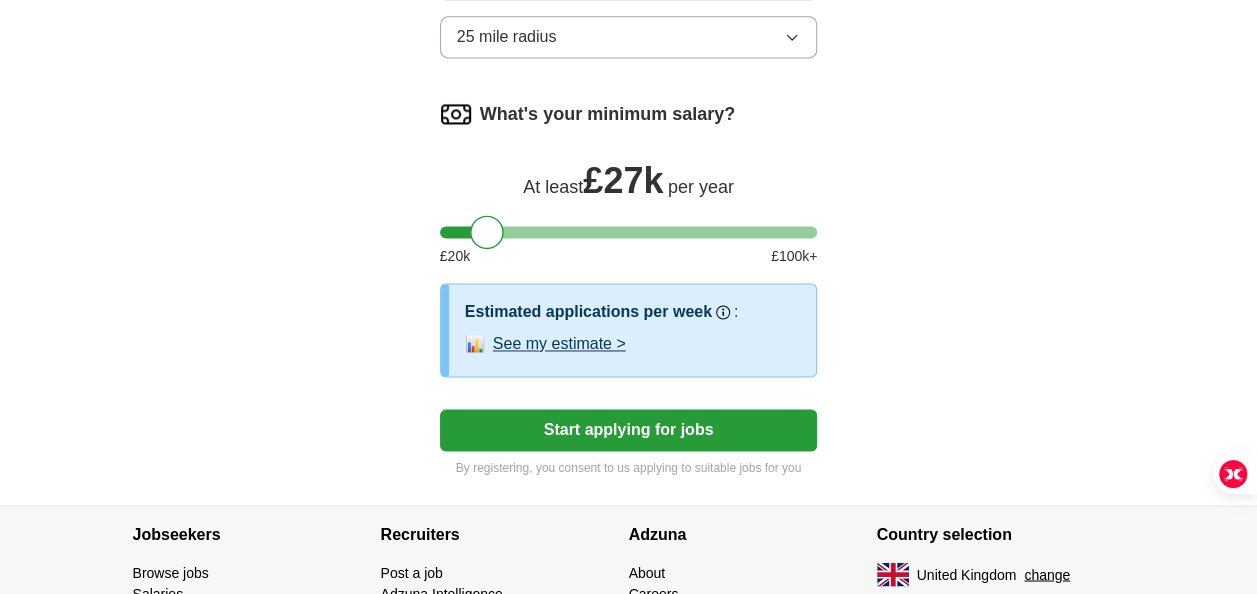 scroll, scrollTop: 1434, scrollLeft: 0, axis: vertical 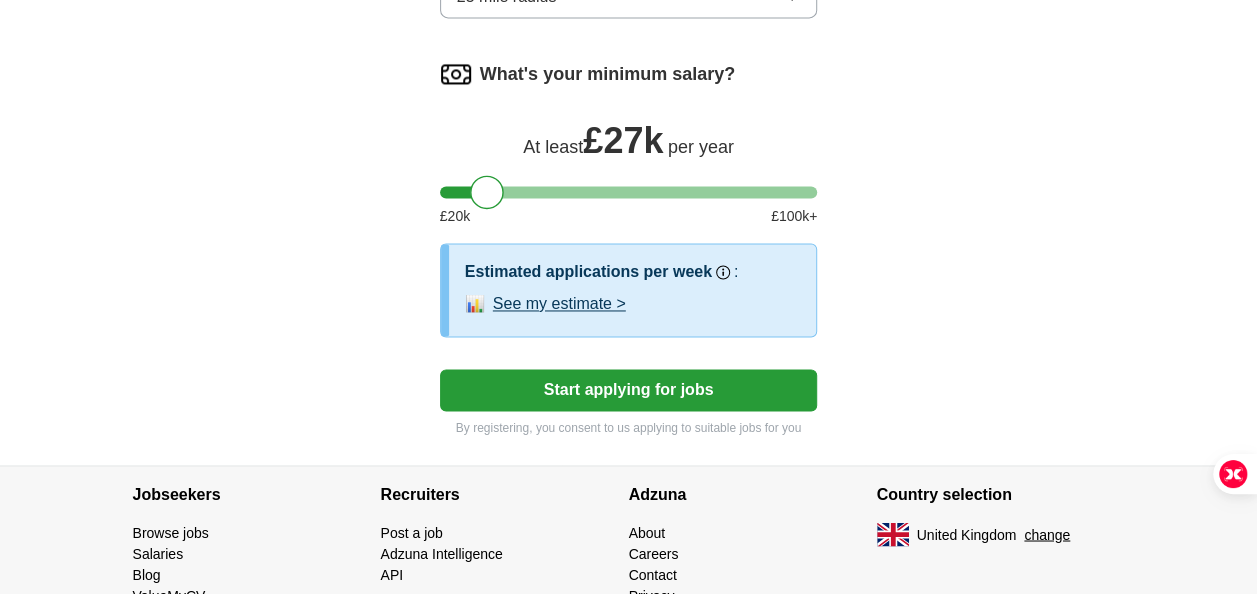 click on "See my estimate >" at bounding box center [559, 304] 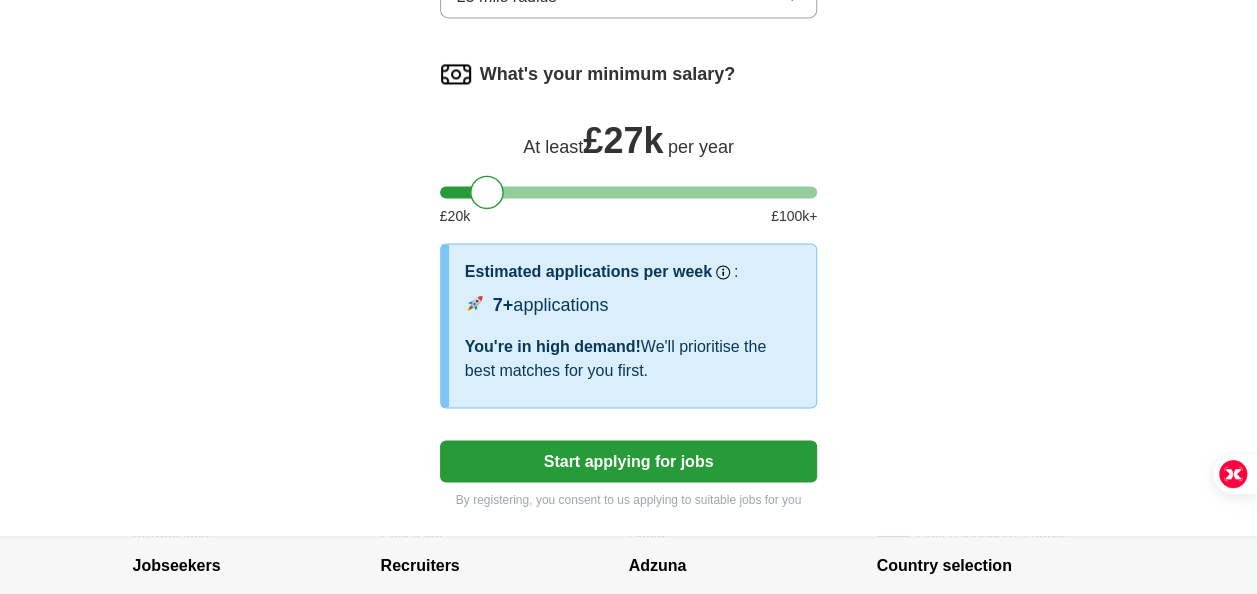click on "Start applying for jobs" at bounding box center [629, 461] 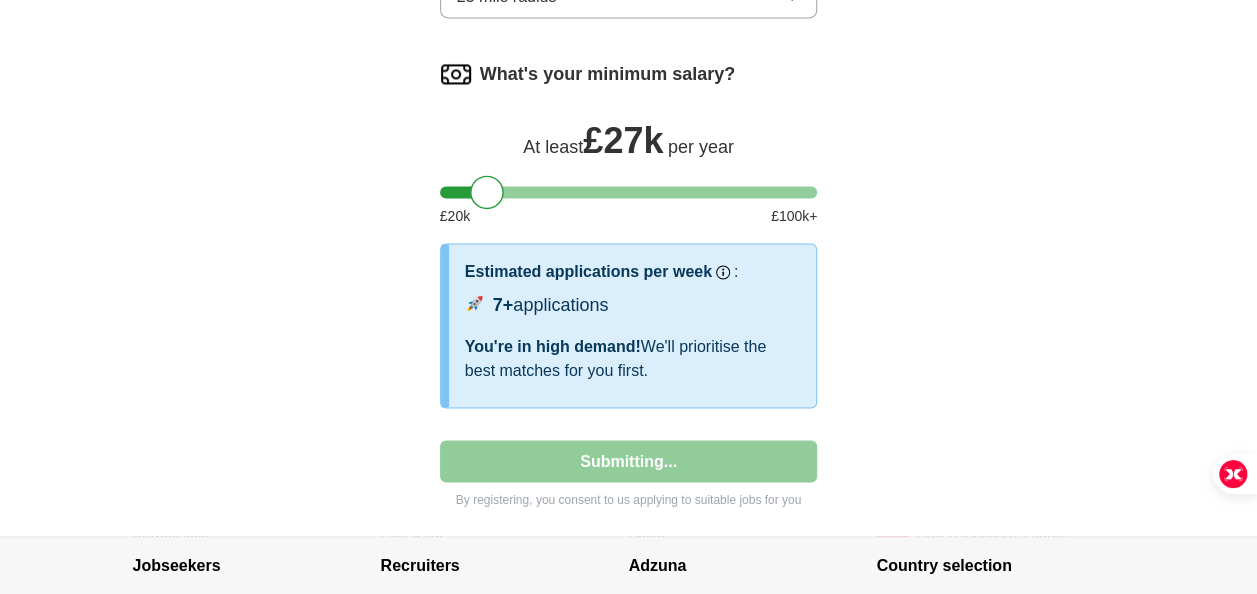 select on "**" 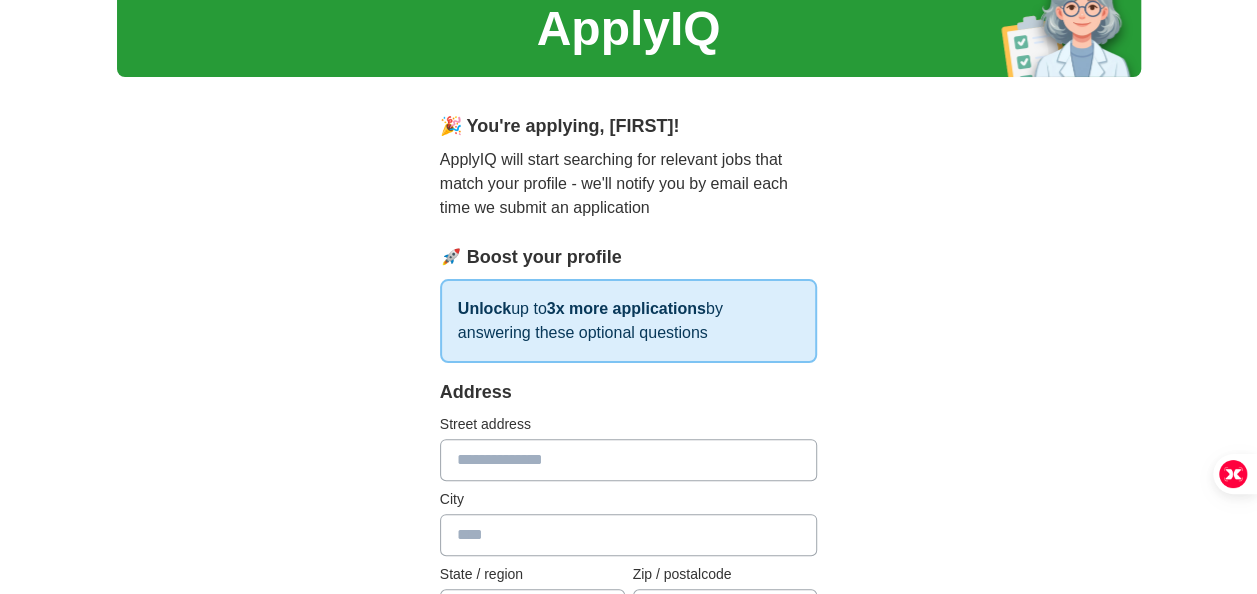 scroll, scrollTop: 0, scrollLeft: 0, axis: both 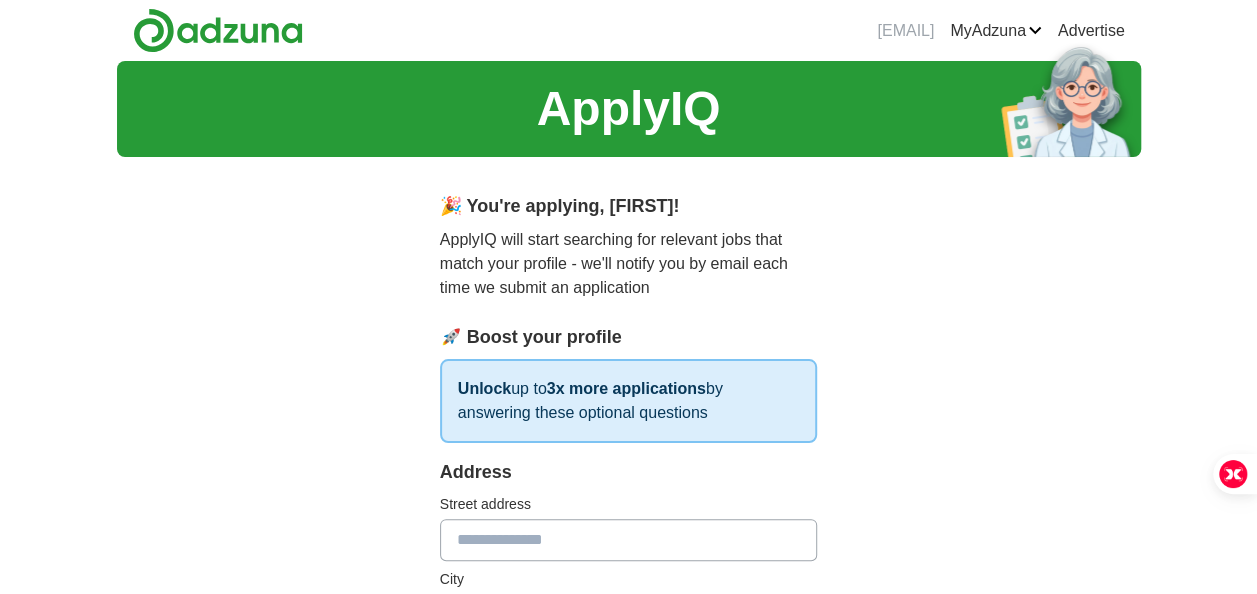 click on "Unlock  up to  3x more applications  by answering these optional questions" at bounding box center (629, 401) 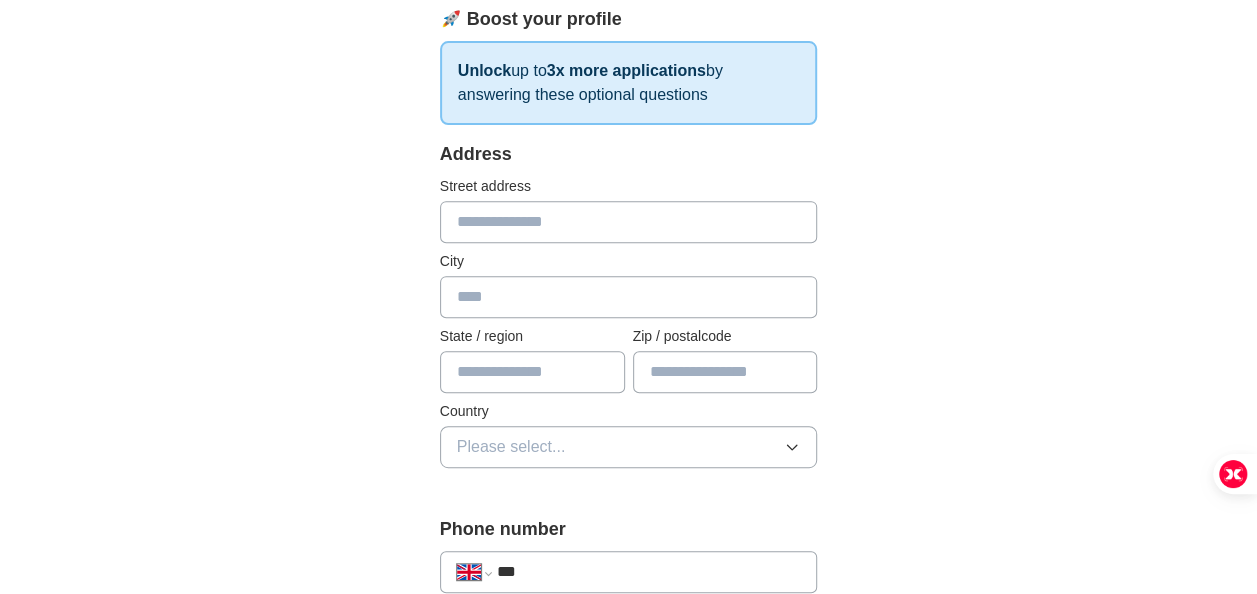 scroll, scrollTop: 360, scrollLeft: 0, axis: vertical 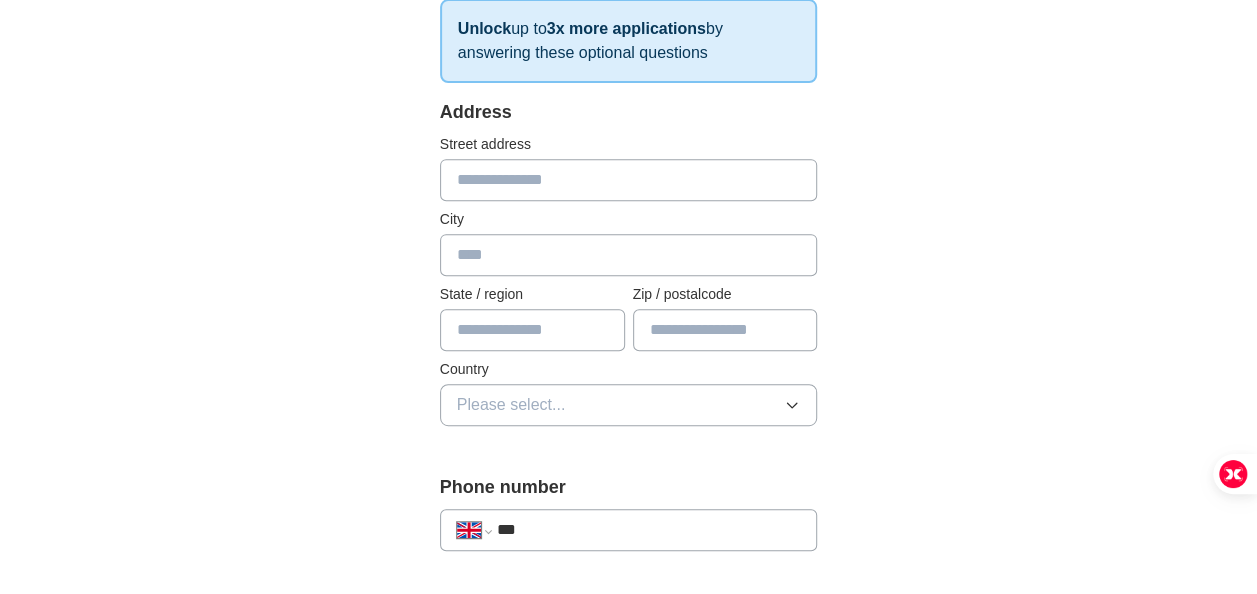 click at bounding box center [629, 180] 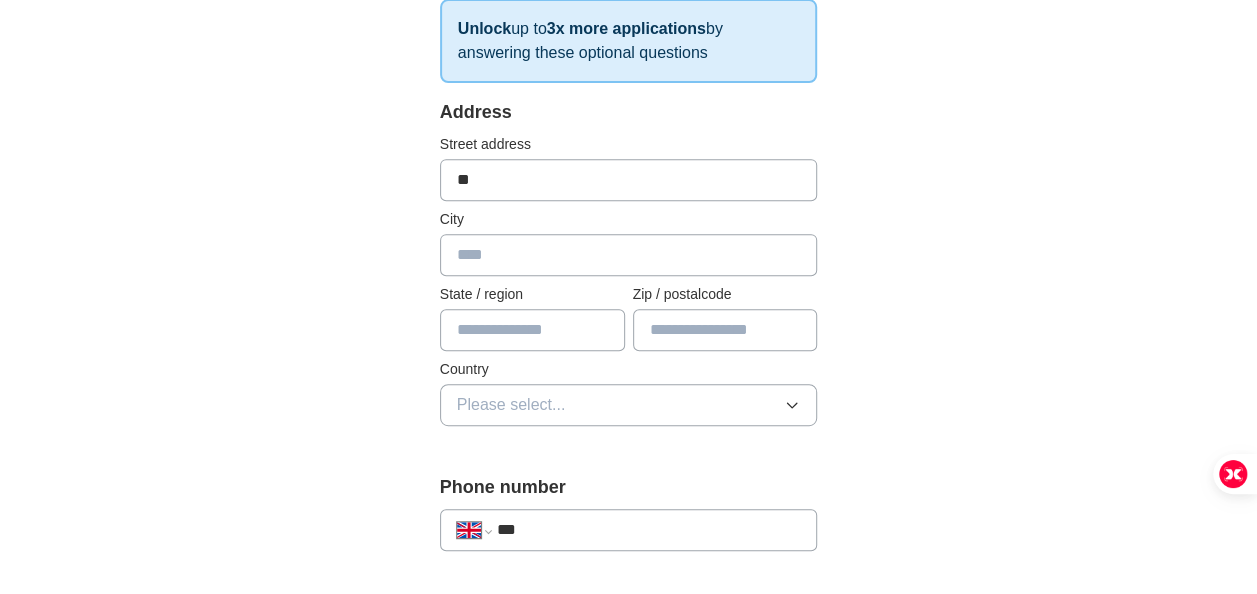 type on "**********" 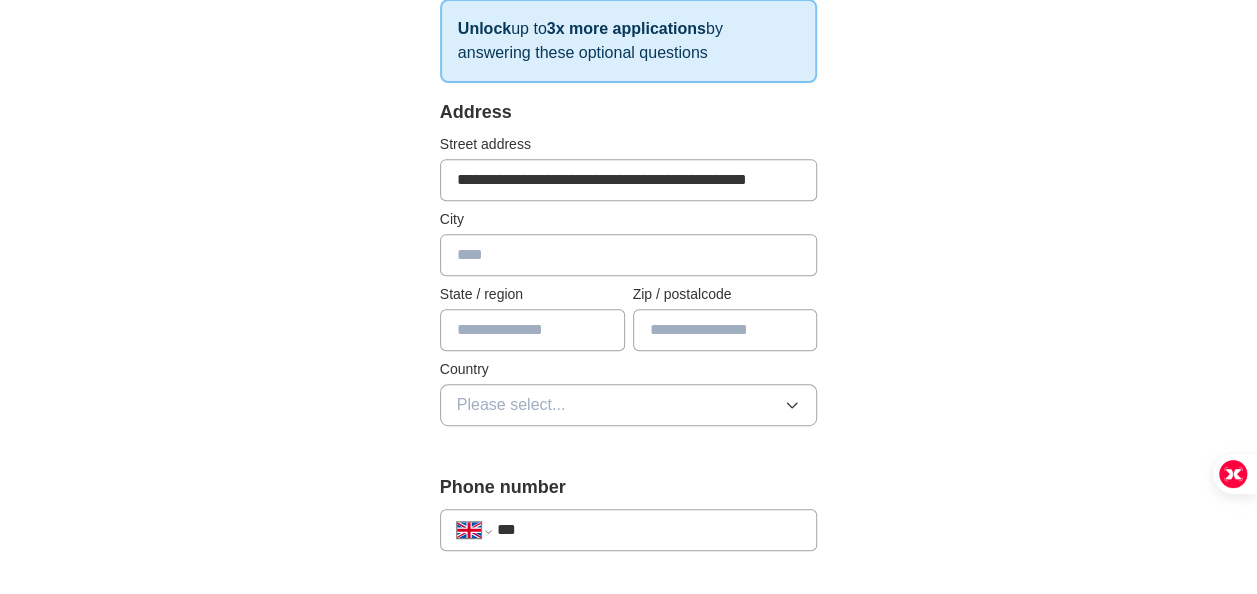 type on "**********" 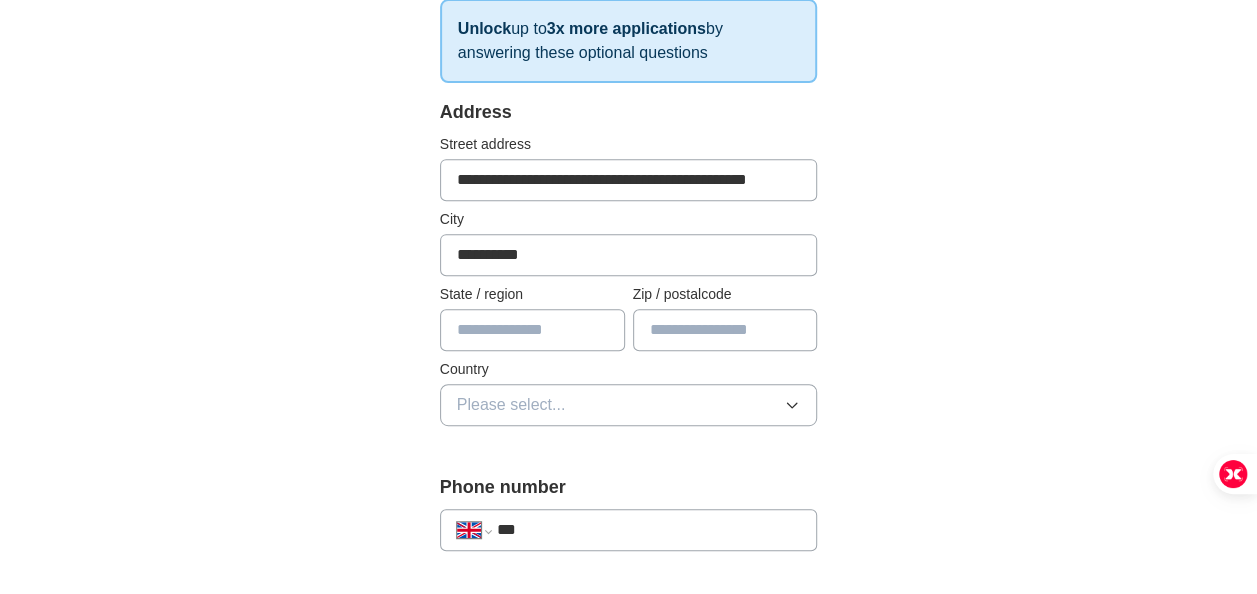 type on "**" 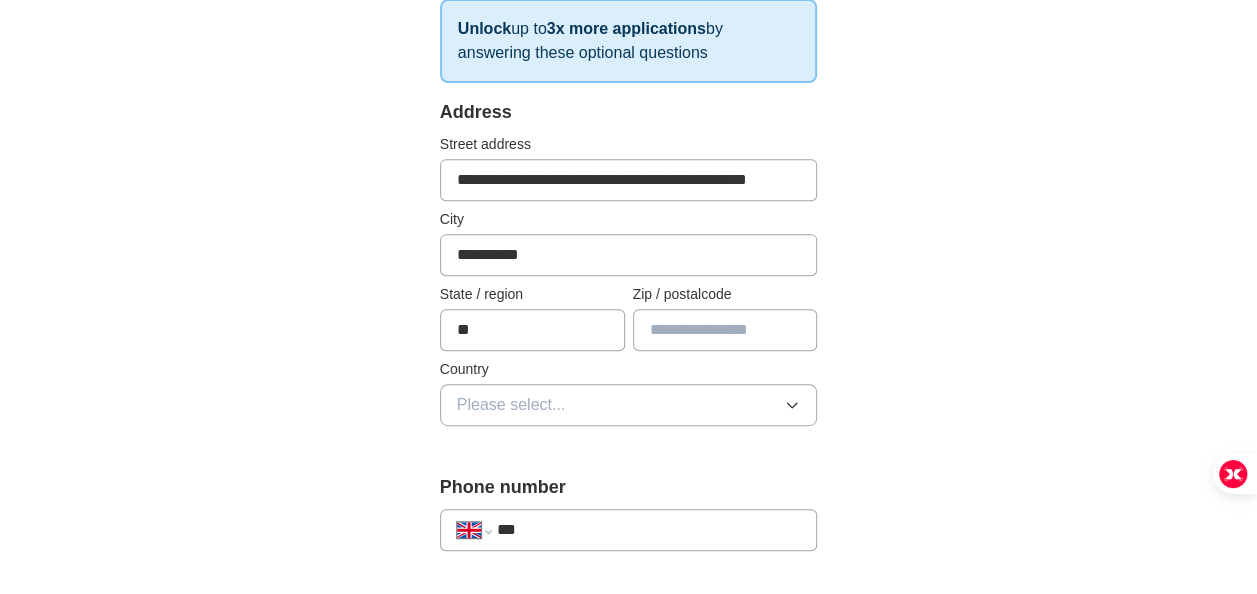 type on "*******" 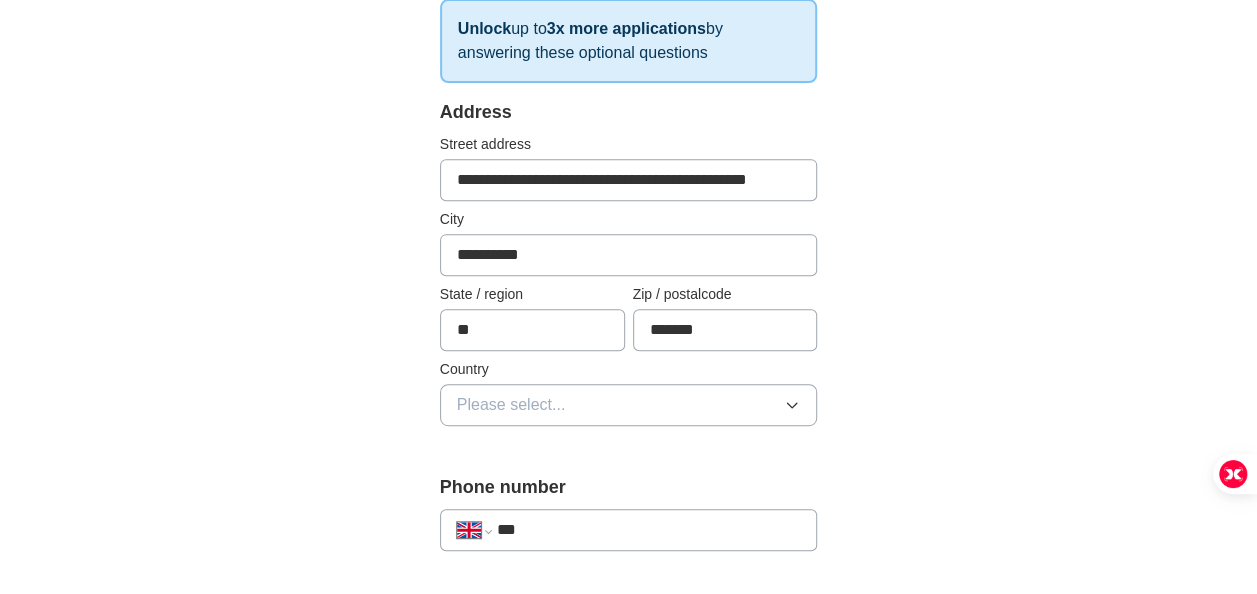 scroll, scrollTop: 0, scrollLeft: 34, axis: horizontal 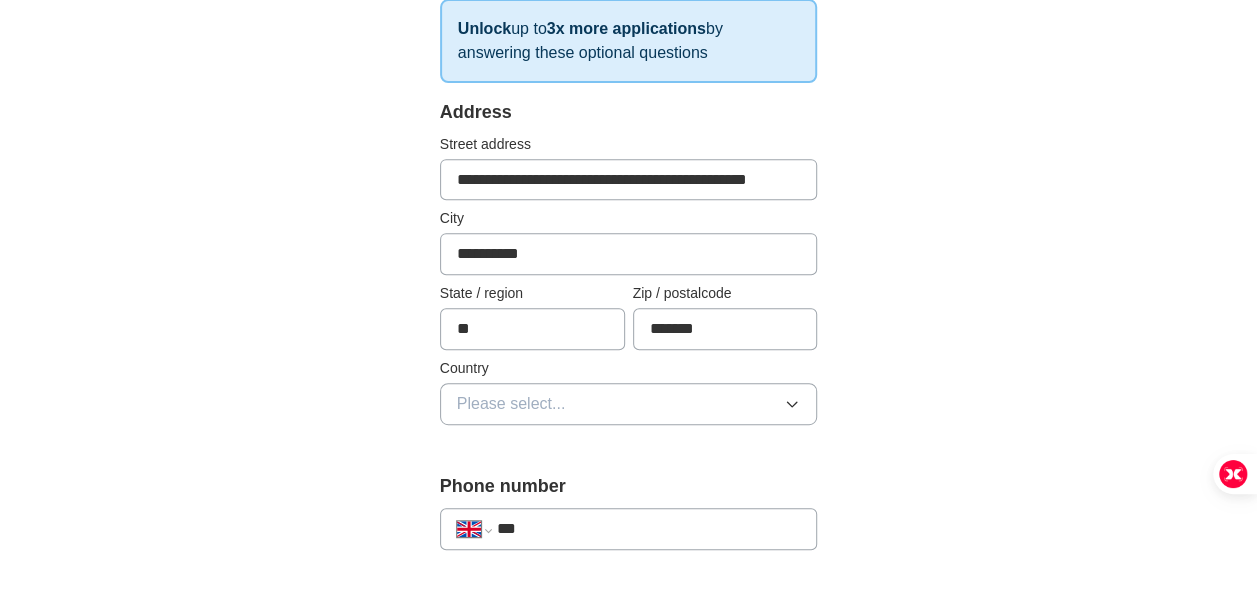 drag, startPoint x: 575, startPoint y: 181, endPoint x: 851, endPoint y: 165, distance: 276.46338 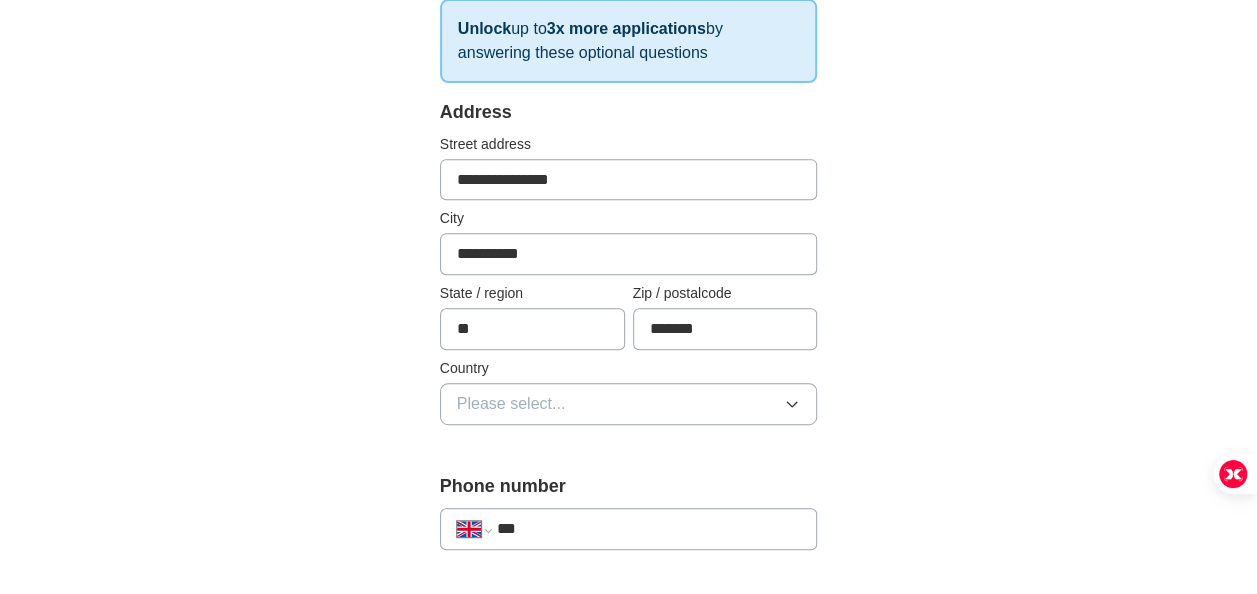scroll, scrollTop: 0, scrollLeft: 0, axis: both 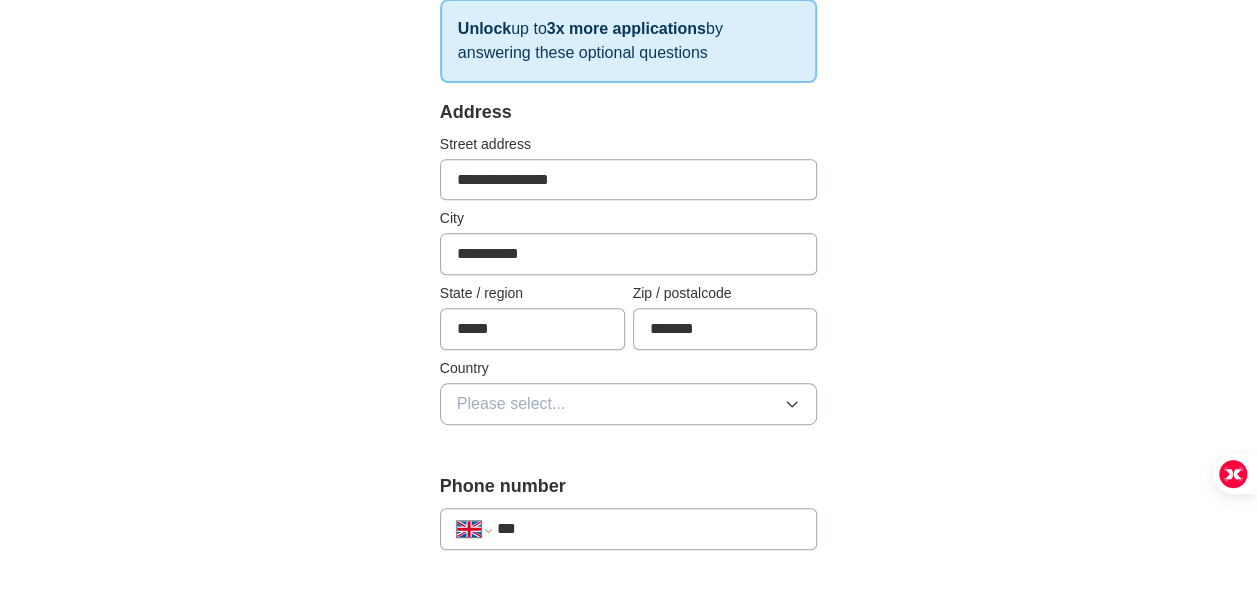 type on "*****" 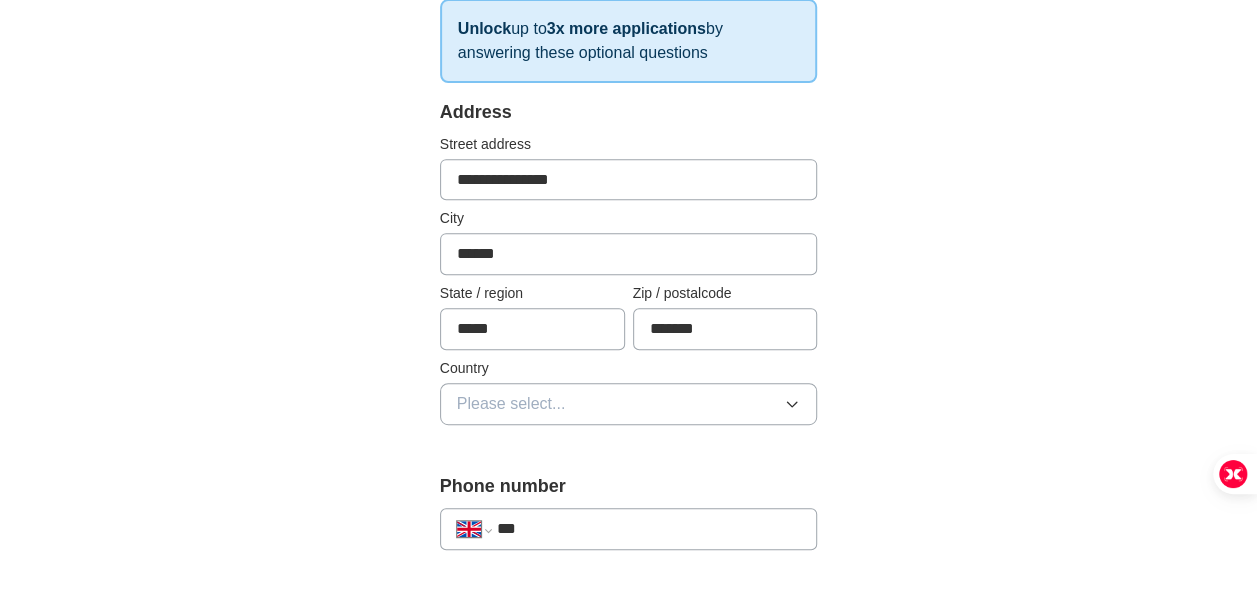 type on "******" 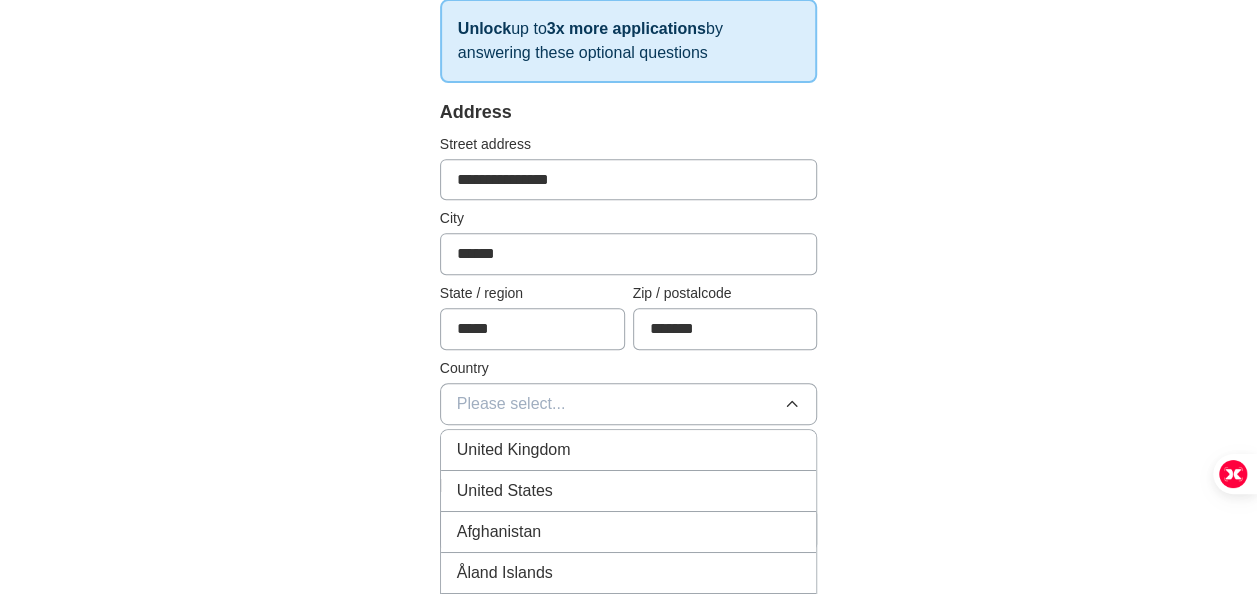 click on "United Kingdom" at bounding box center (629, 450) 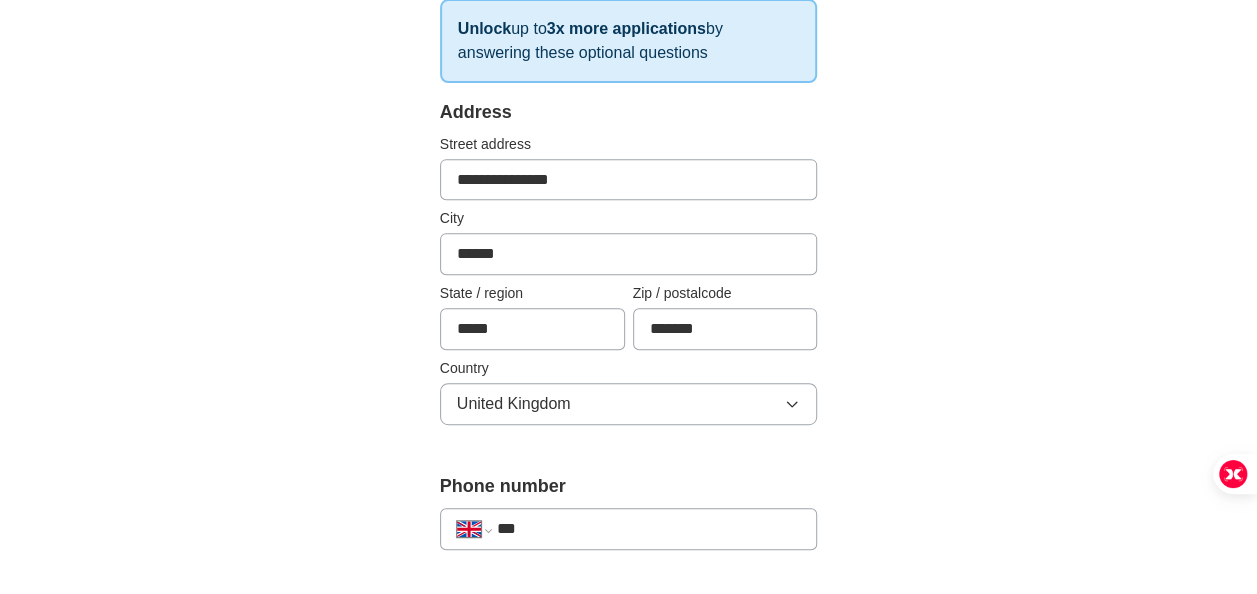 click on "**********" at bounding box center [629, 812] 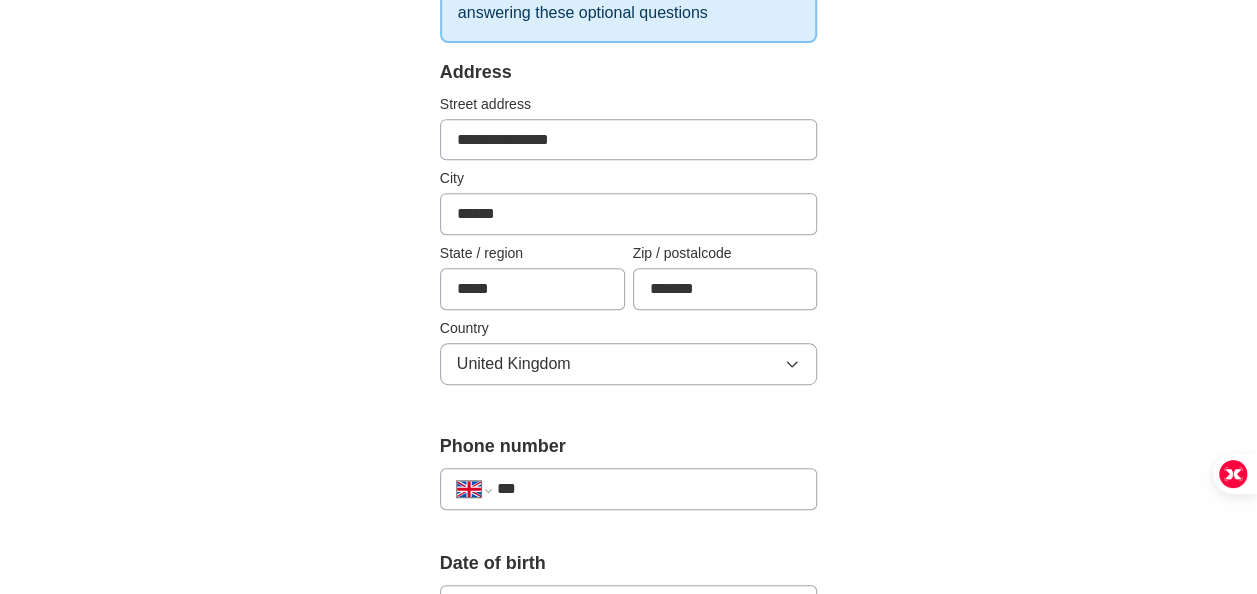scroll, scrollTop: 520, scrollLeft: 0, axis: vertical 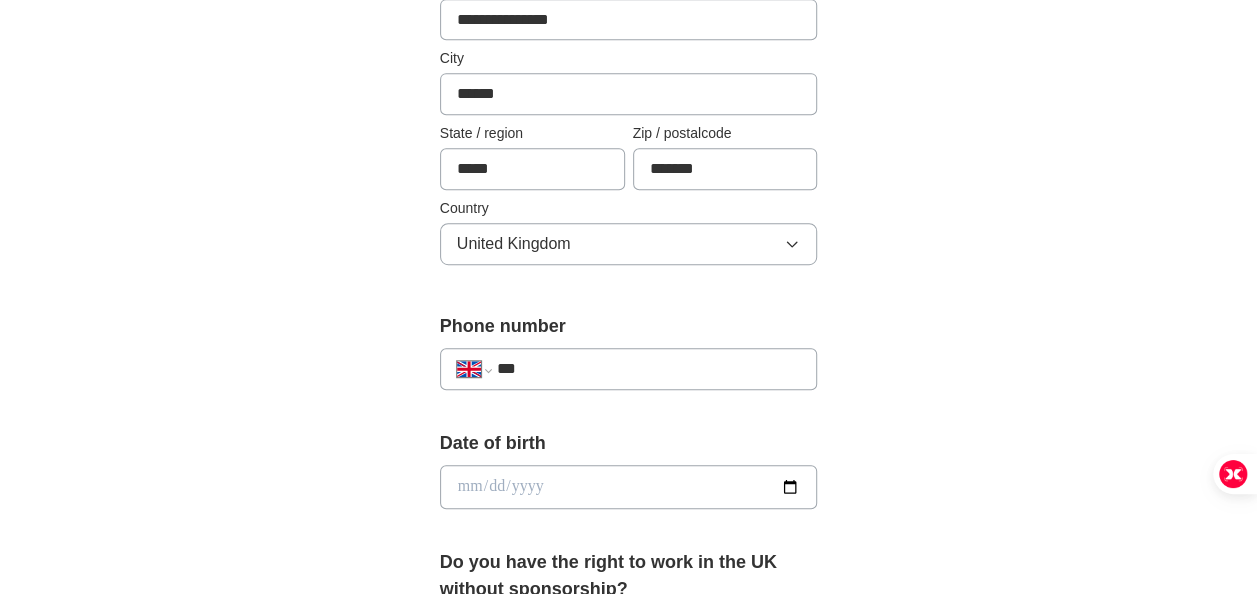 click on "***" at bounding box center [649, 369] 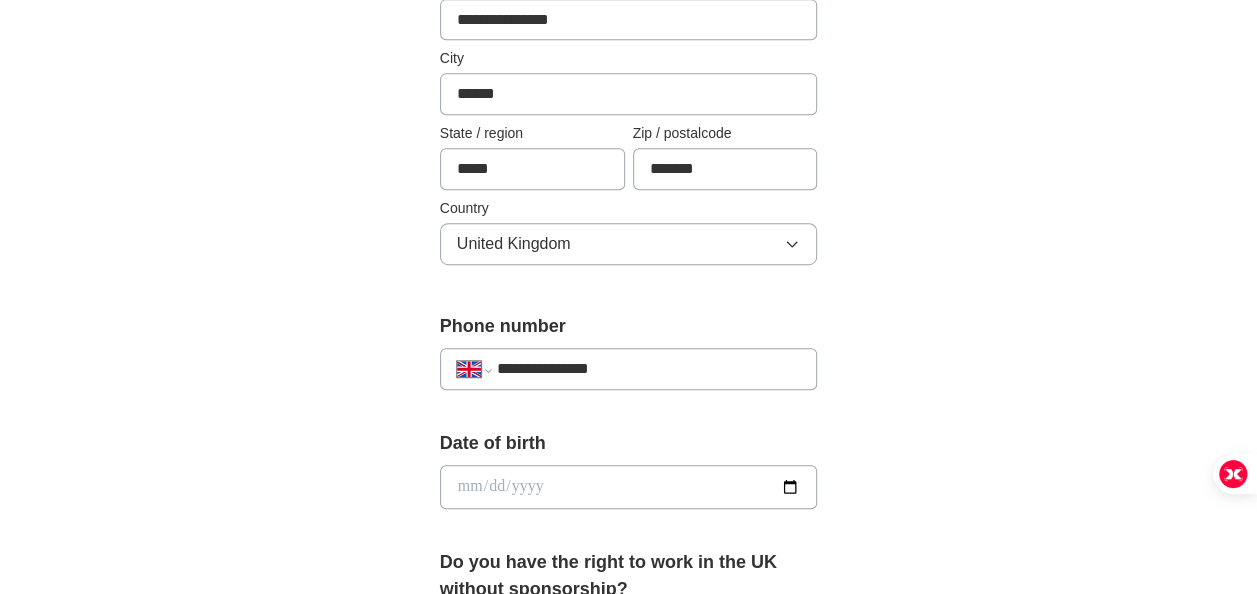 type on "**********" 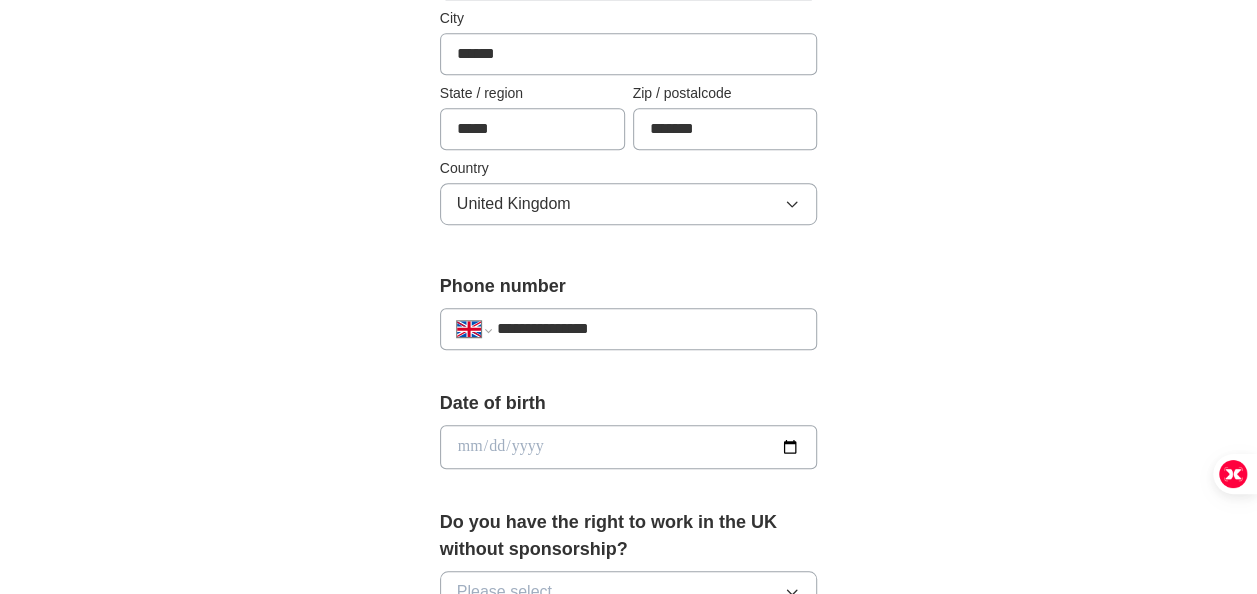 scroll, scrollTop: 720, scrollLeft: 0, axis: vertical 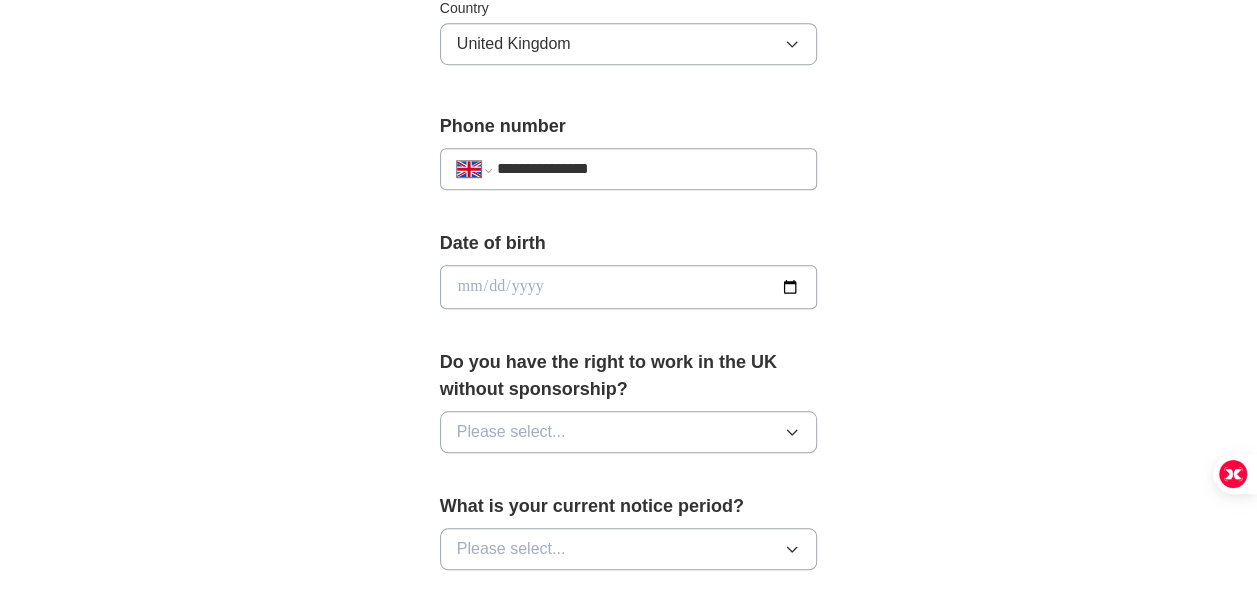 click at bounding box center (629, 287) 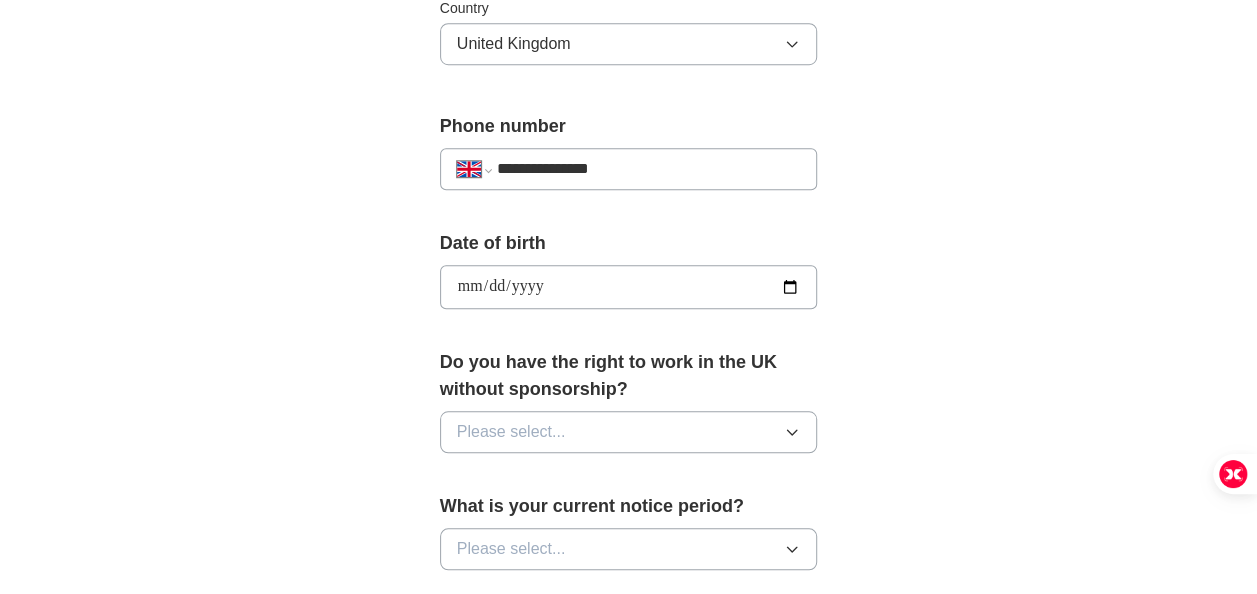 type on "**********" 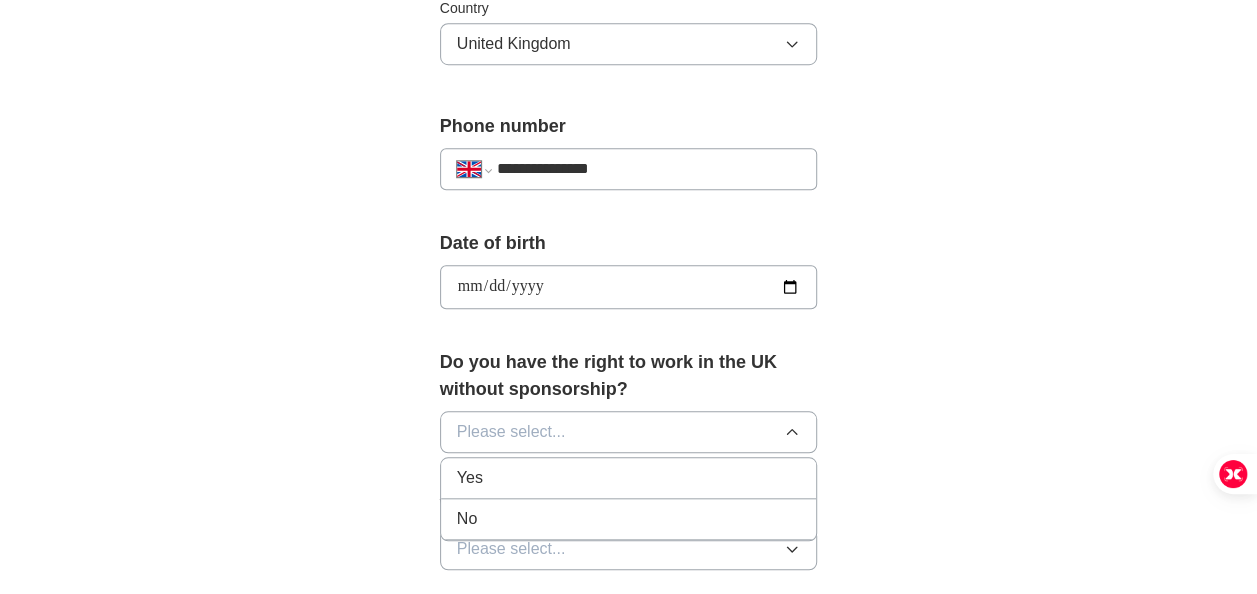 click on "No" at bounding box center (629, 519) 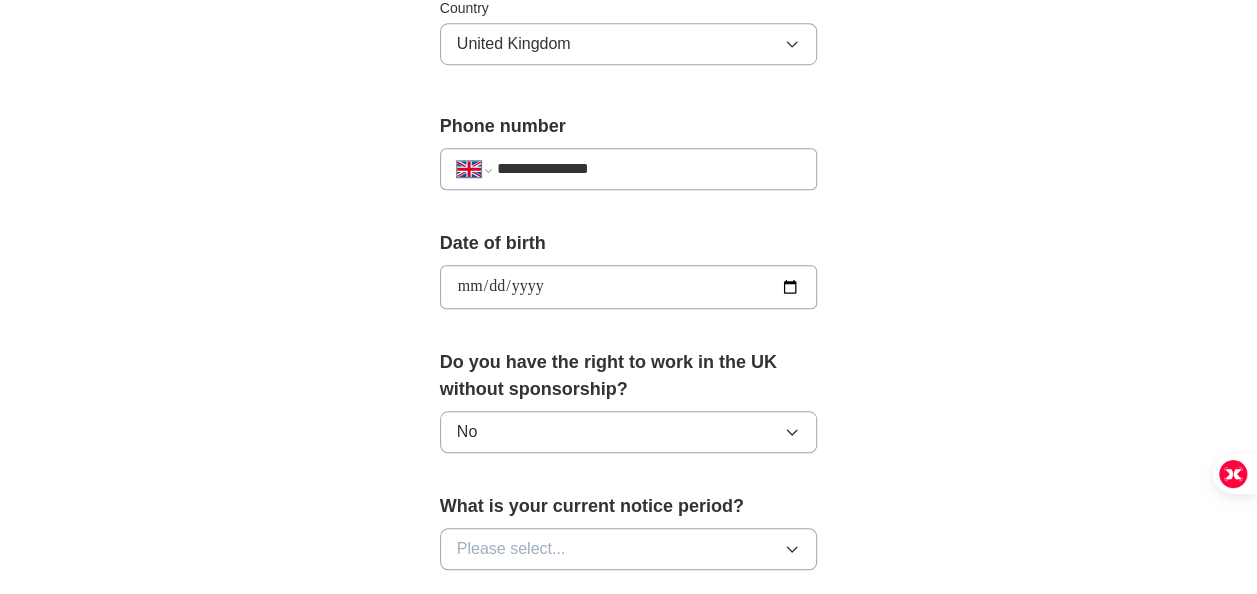 click on "**********" at bounding box center (629, 452) 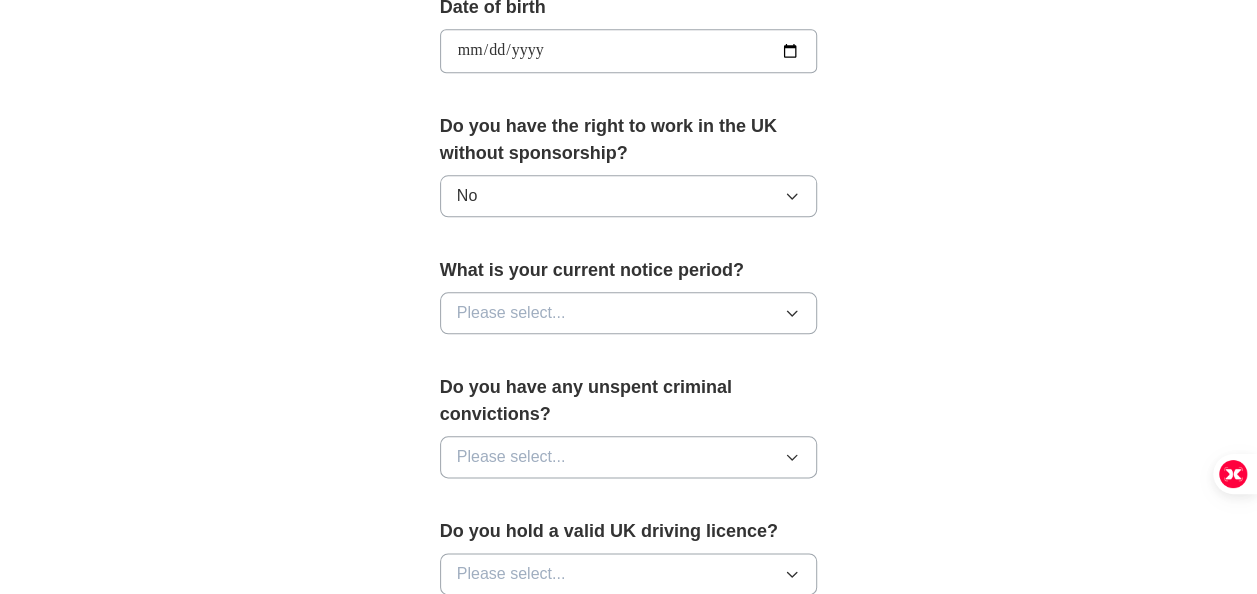scroll, scrollTop: 1000, scrollLeft: 0, axis: vertical 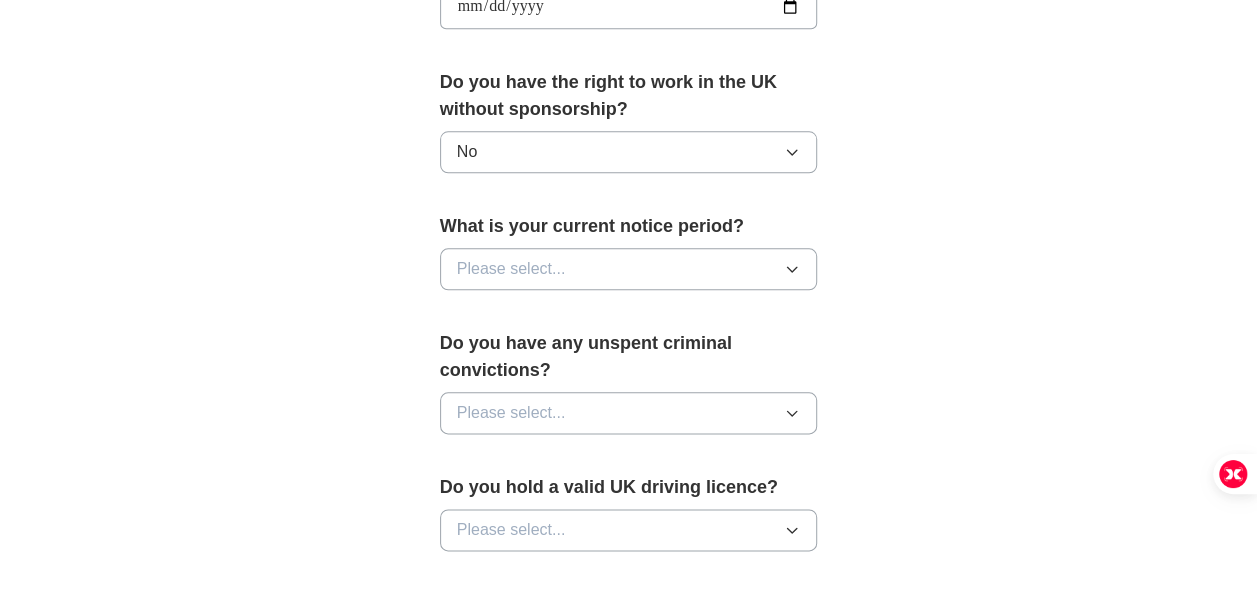 click on "Please select..." at bounding box center [511, 269] 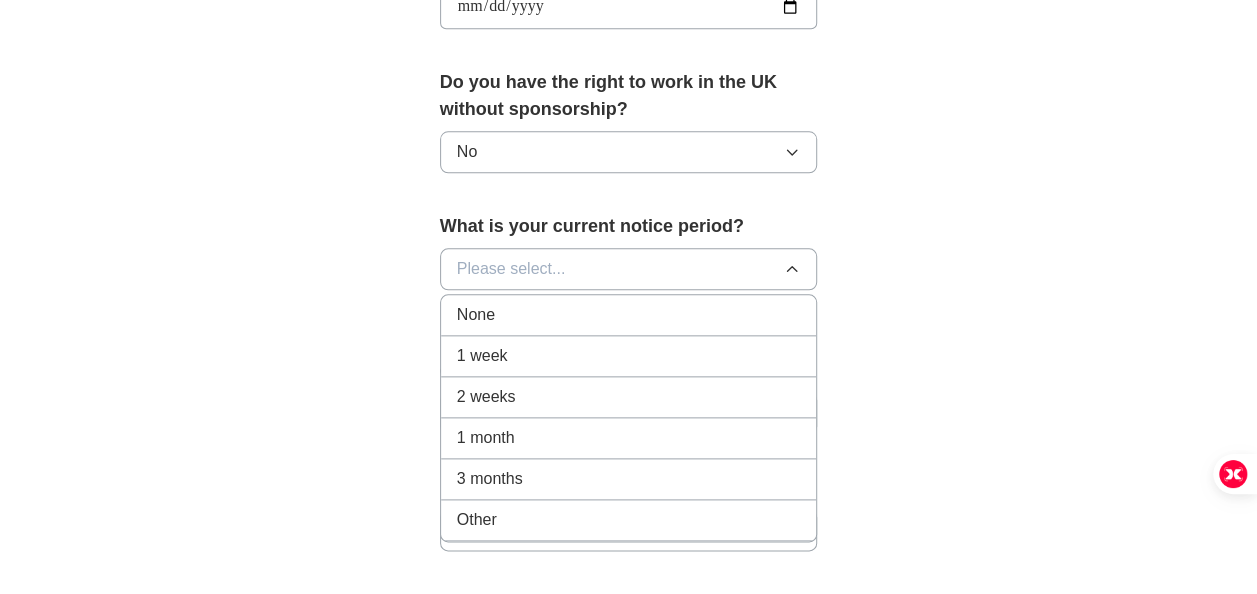 click on "1 week" at bounding box center (629, 356) 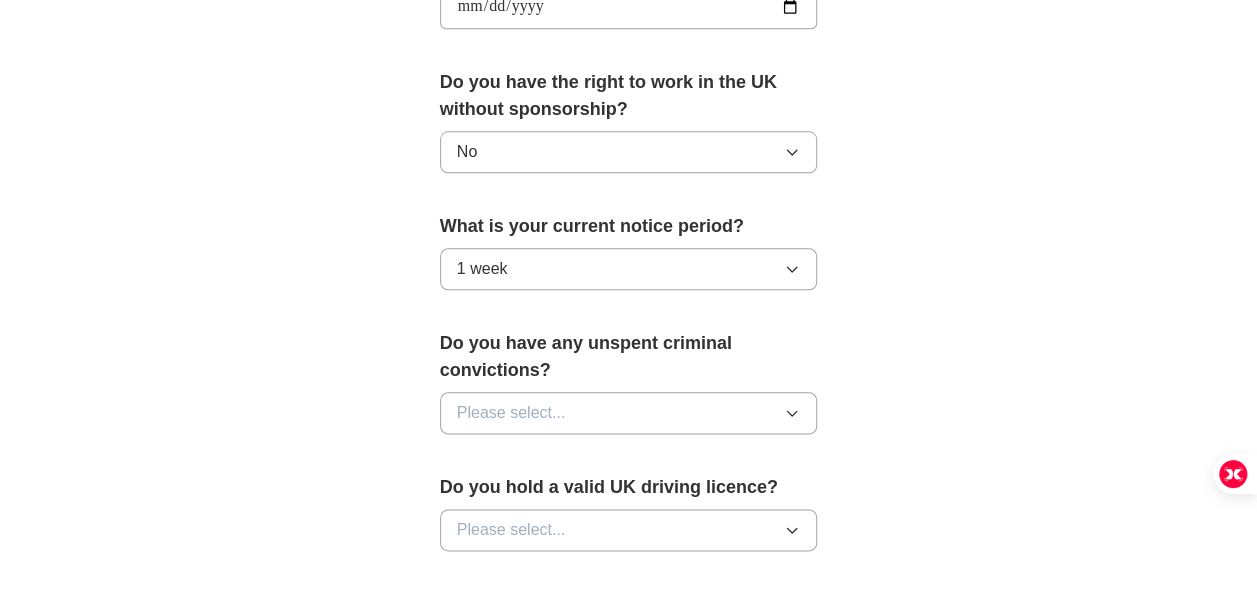 click on "Do you have any unspent criminal convictions?" at bounding box center [629, 357] 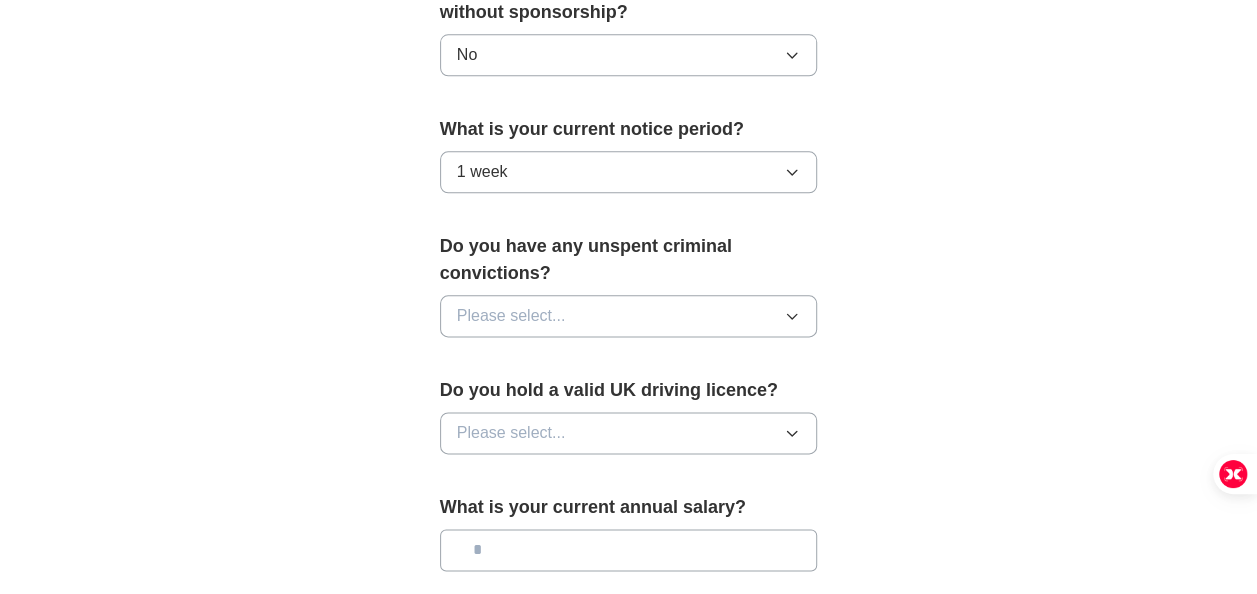 scroll, scrollTop: 1160, scrollLeft: 0, axis: vertical 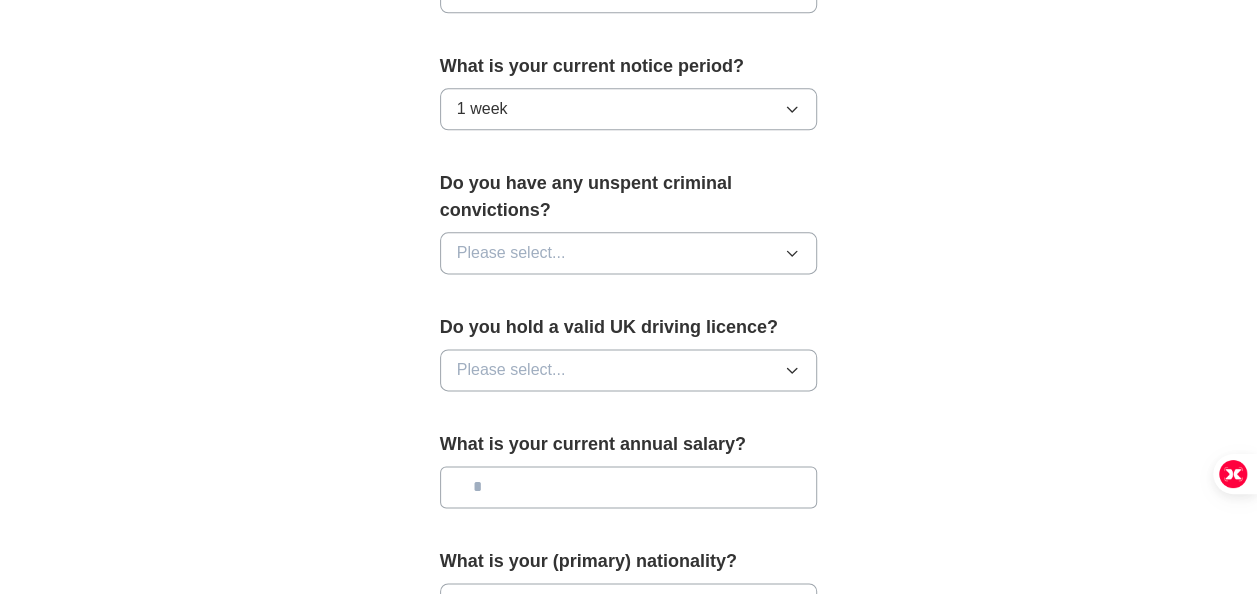 click on "Please select..." at bounding box center [629, 253] 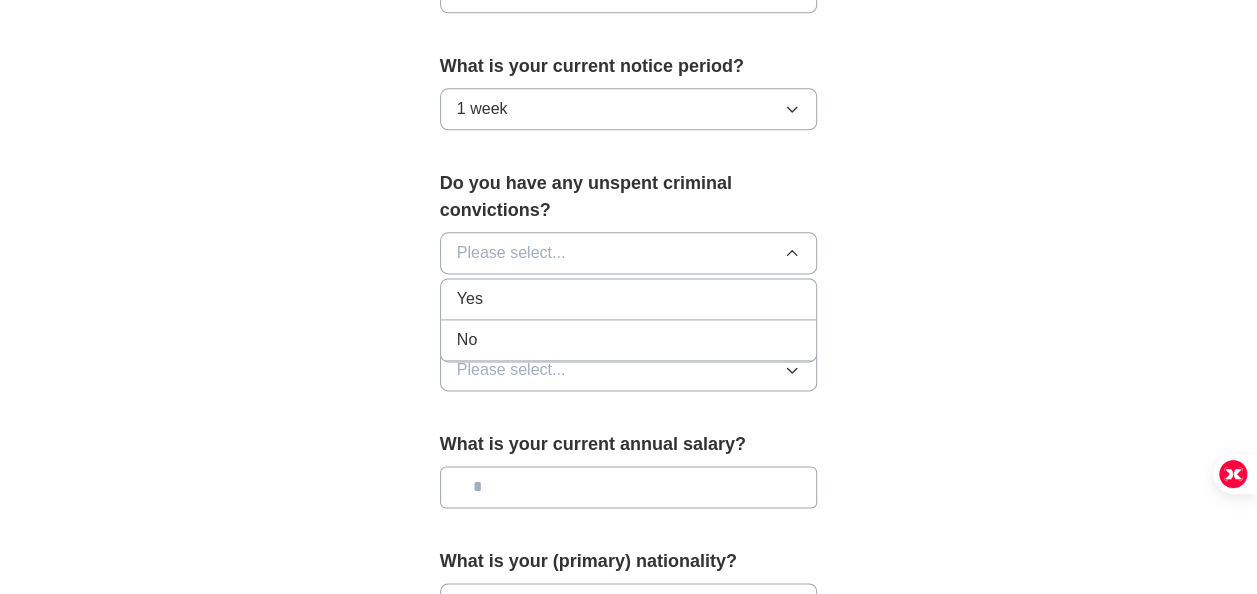 click on "No" at bounding box center (629, 340) 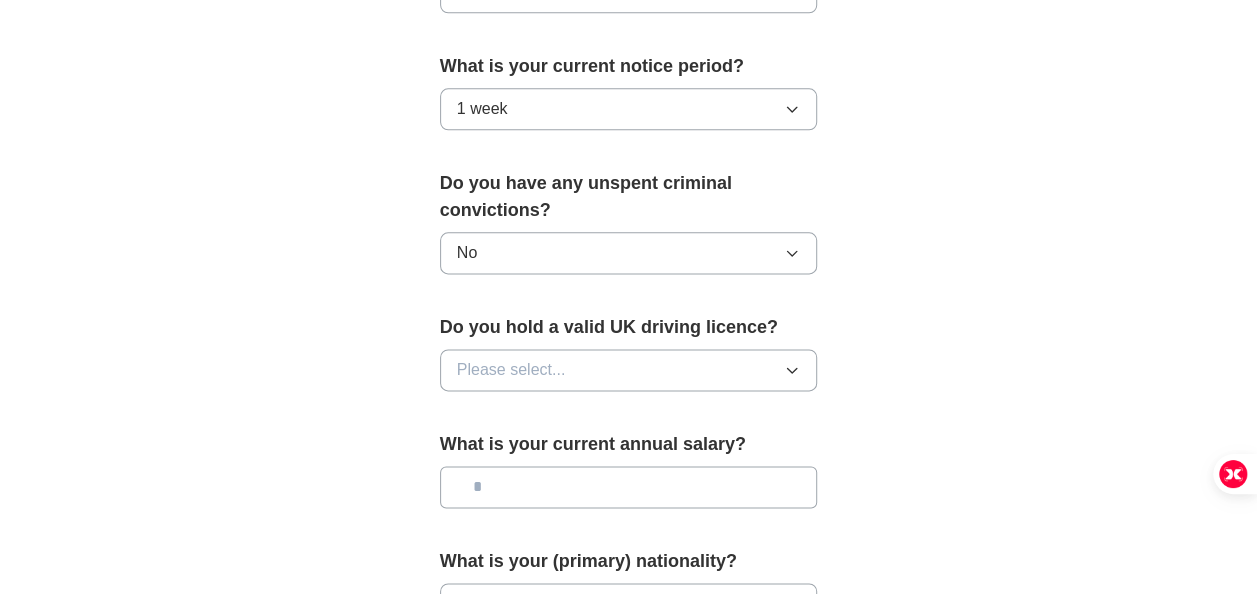 click on "Please select..." at bounding box center [511, 370] 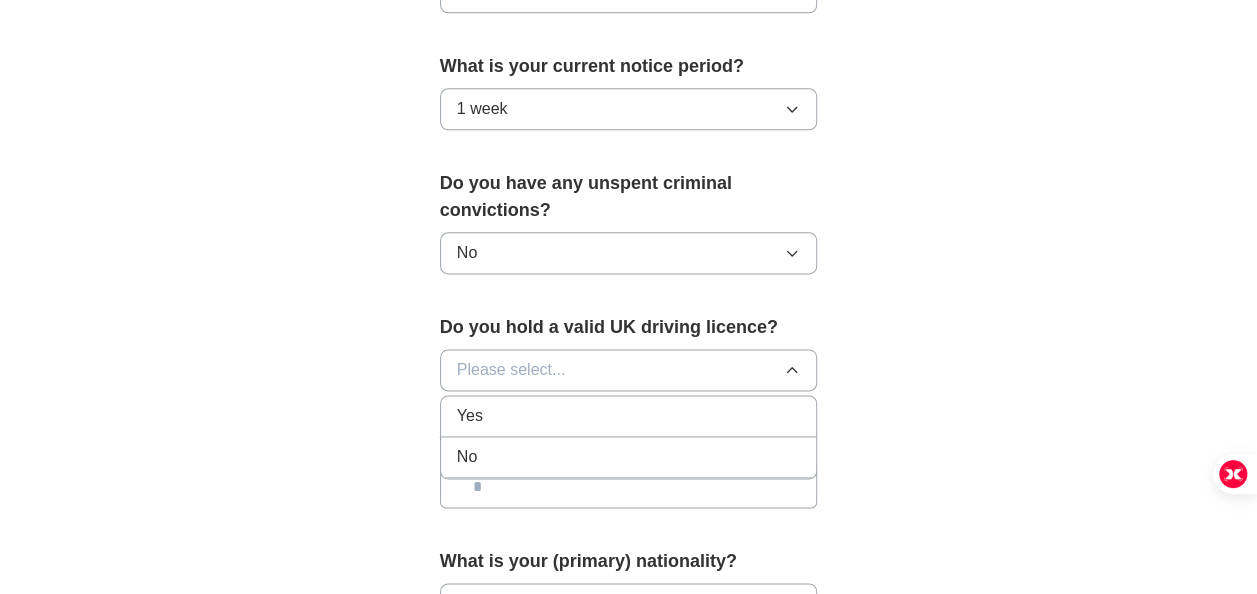 click on "Yes" at bounding box center (629, 416) 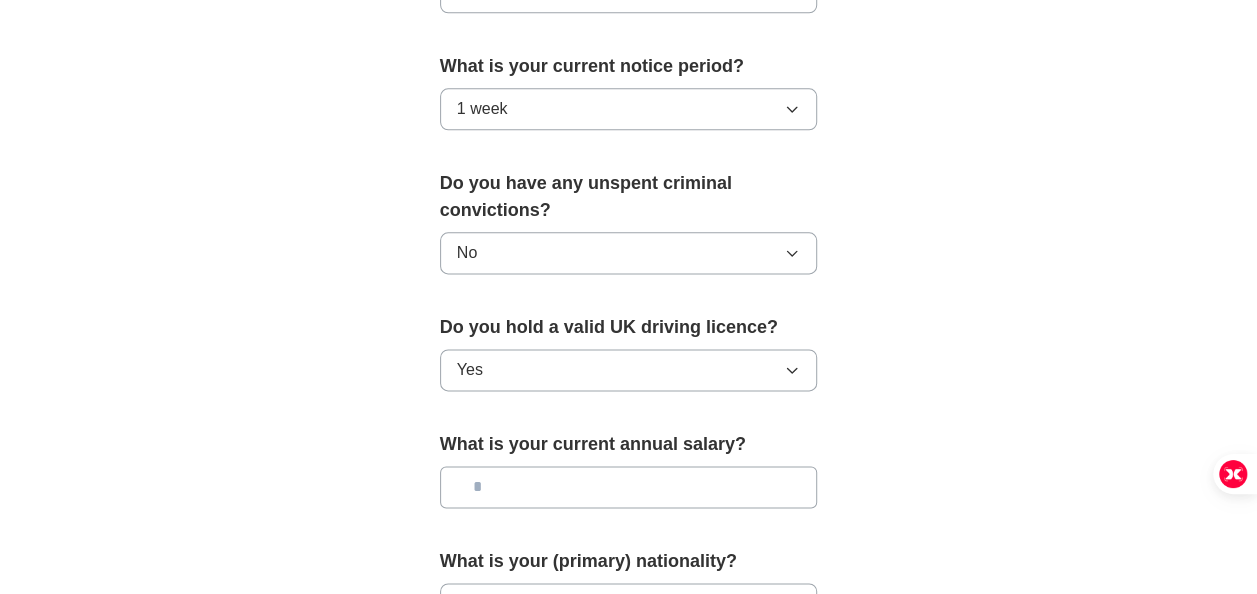 click on "What is your current annual salary?" at bounding box center [629, 444] 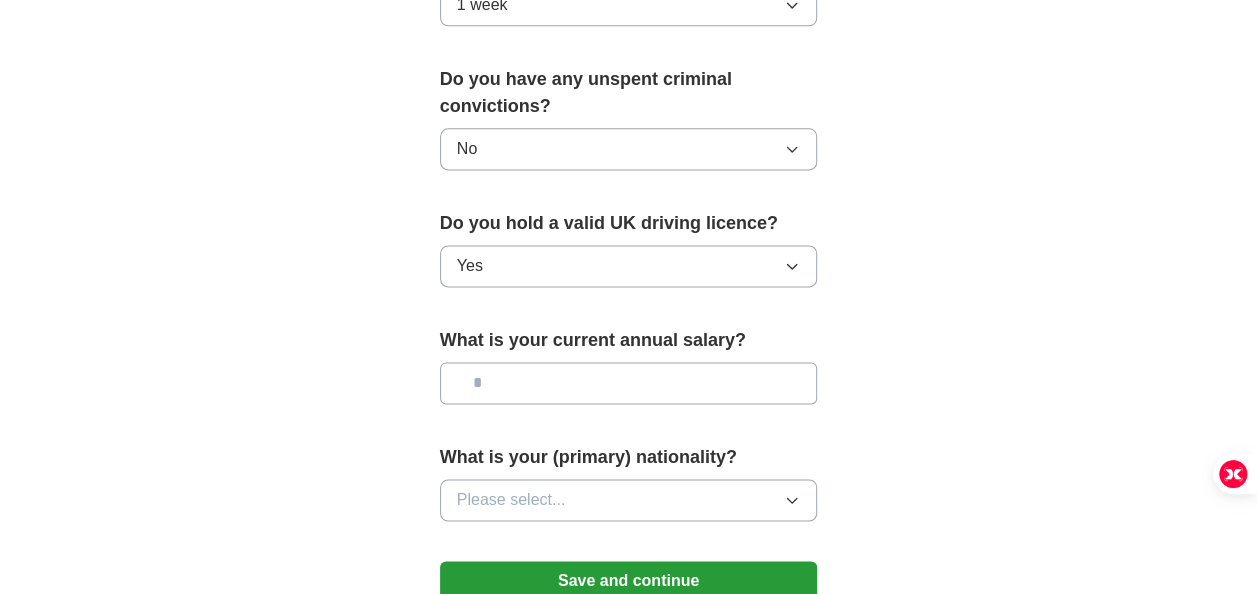 scroll, scrollTop: 1280, scrollLeft: 0, axis: vertical 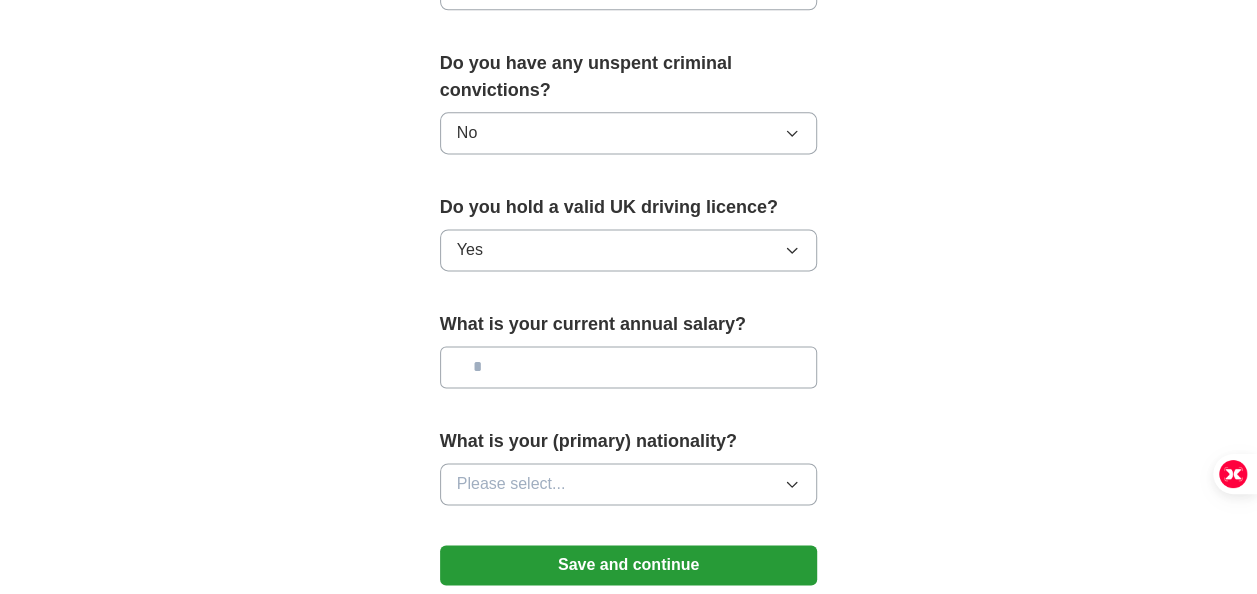 click at bounding box center [629, 367] 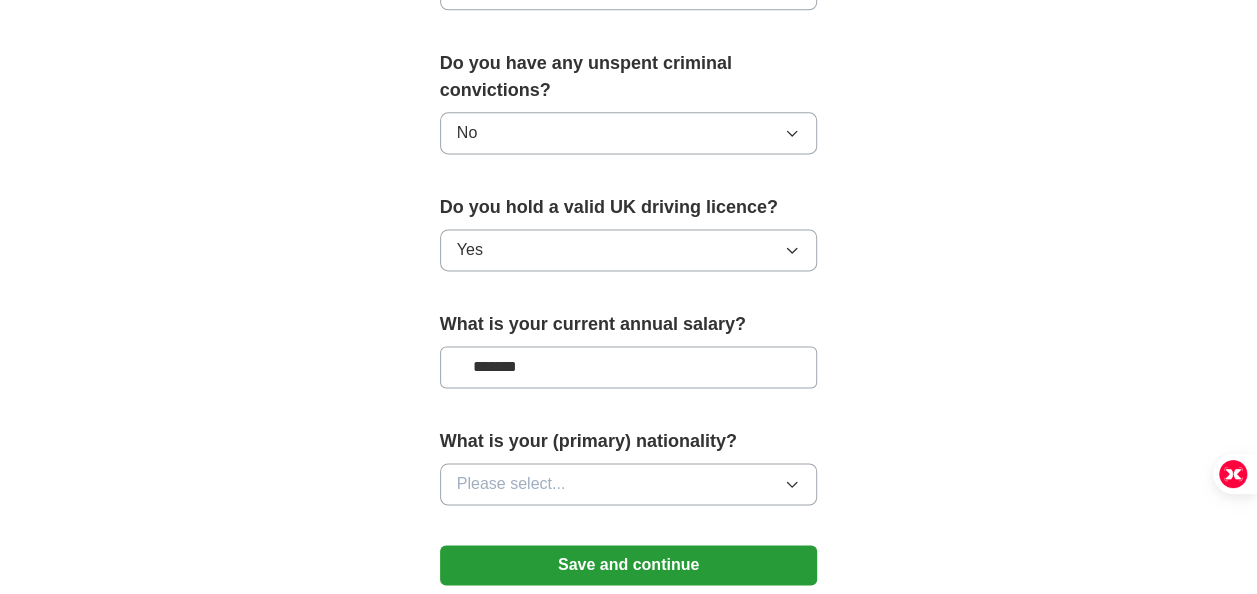 type on "*******" 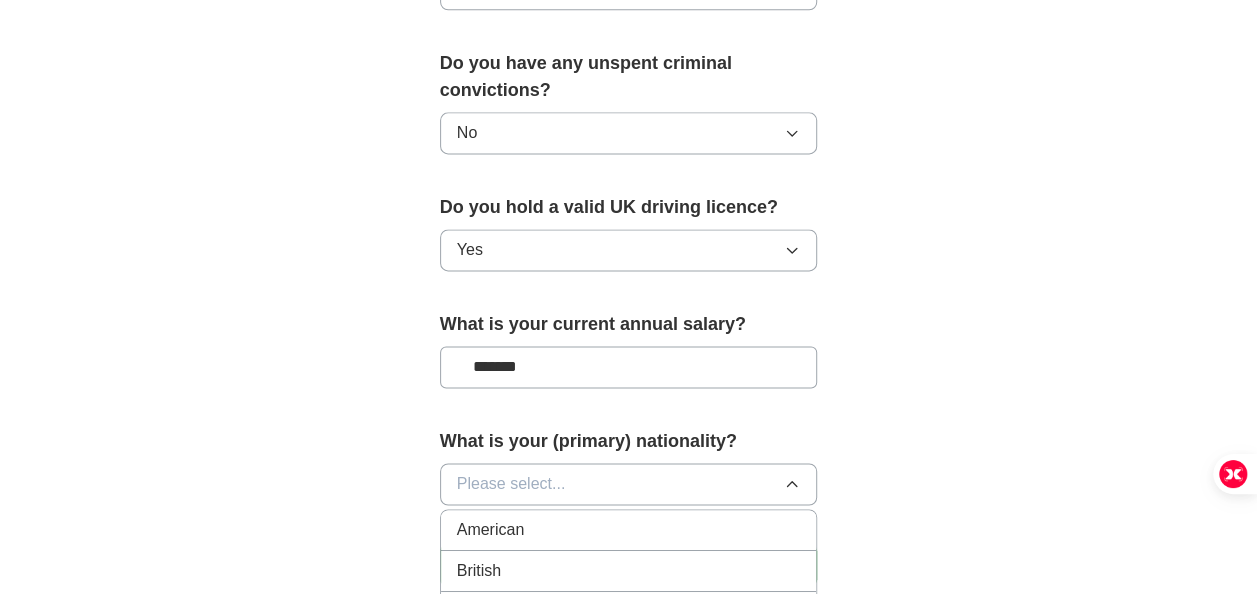 click on "British" at bounding box center [629, 571] 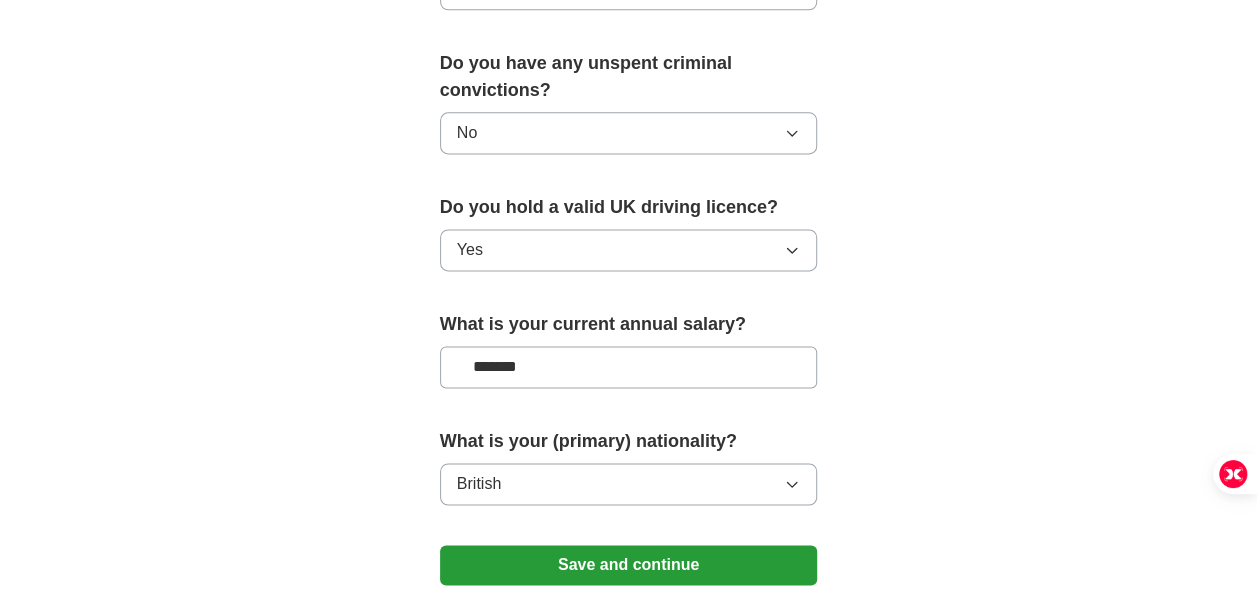 click on "Save and continue" at bounding box center [629, 565] 